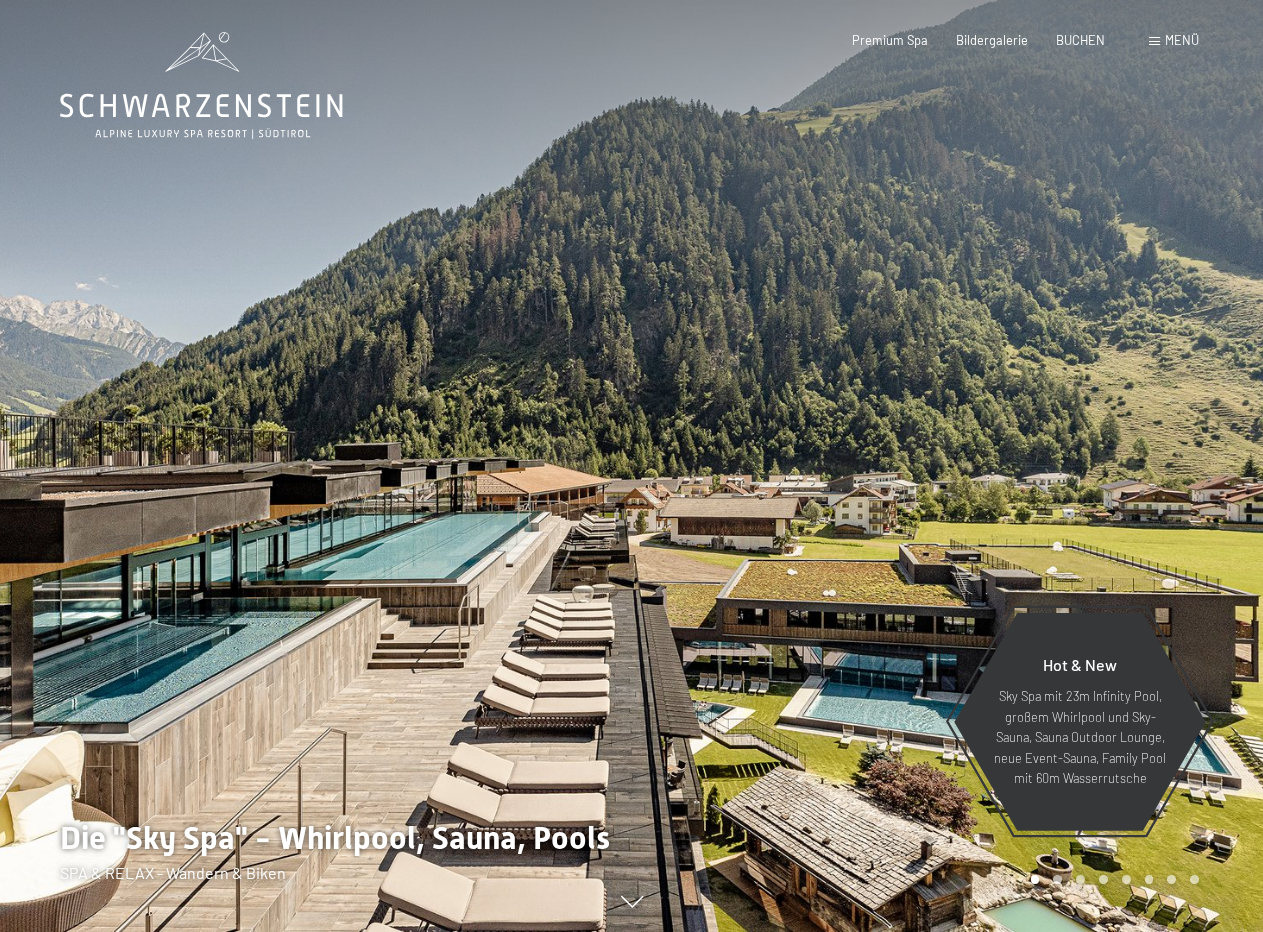 scroll, scrollTop: 0, scrollLeft: 0, axis: both 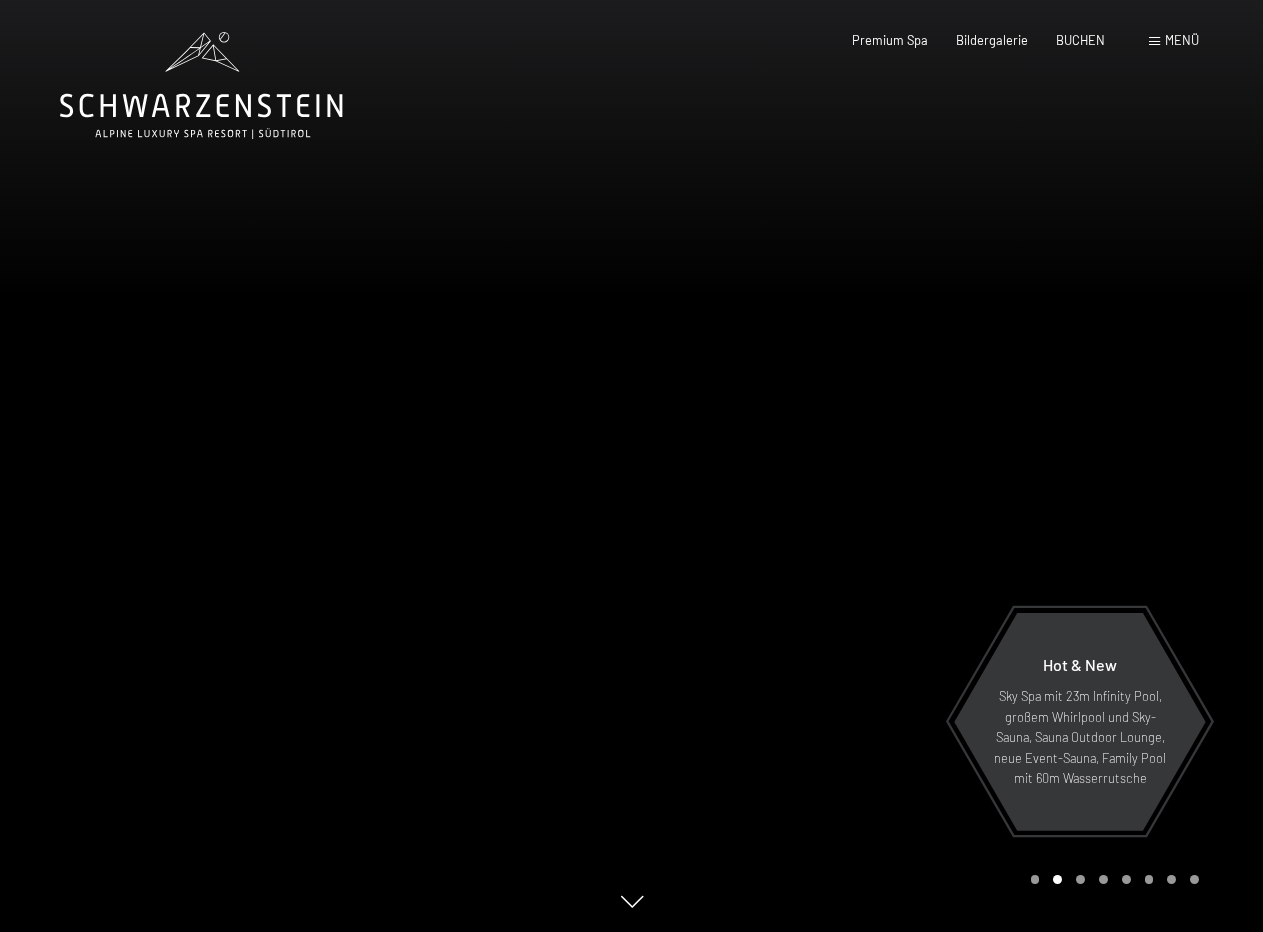 click on "Menü" at bounding box center (1182, 40) 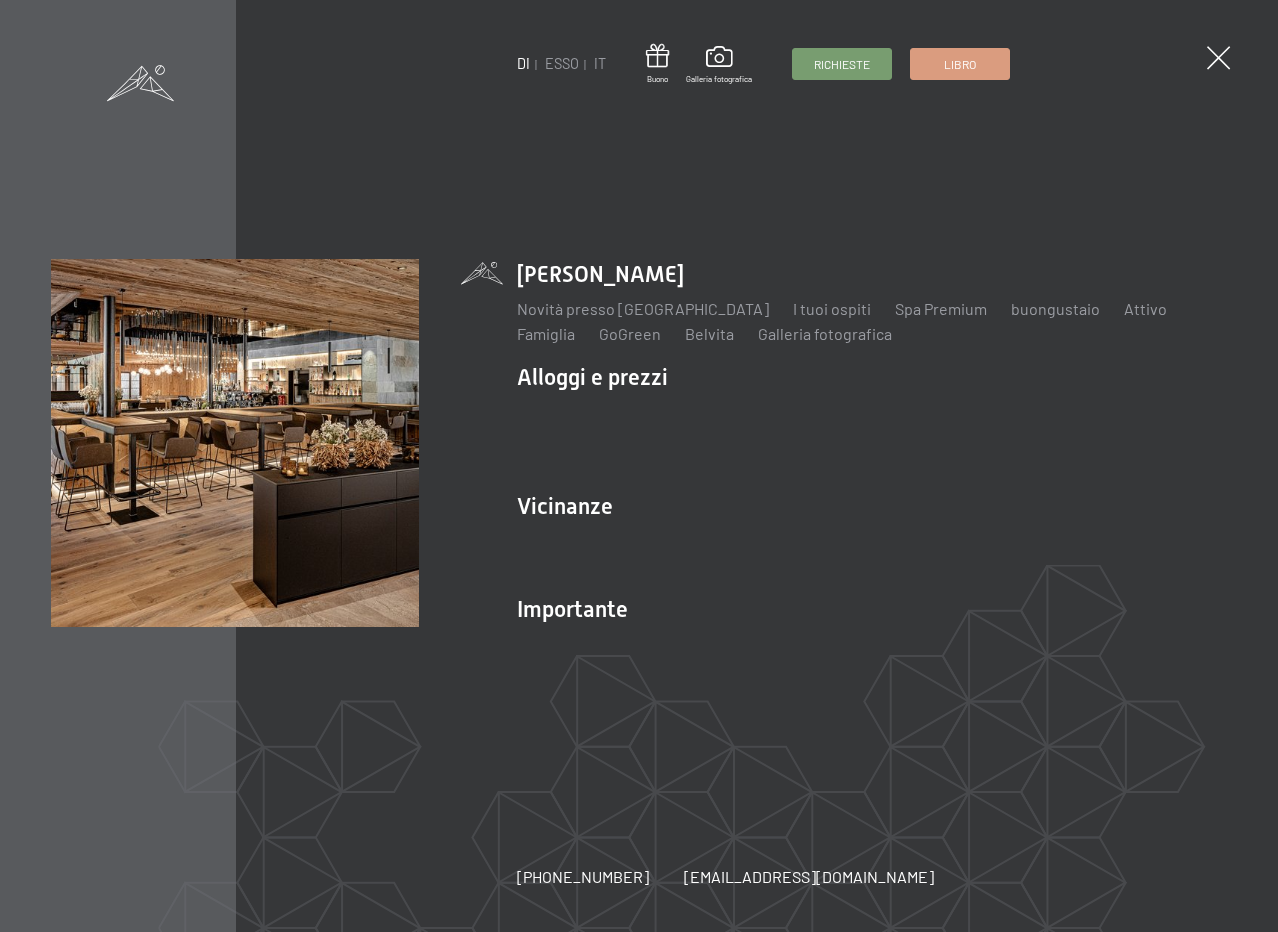 click on "DI       ESSO       IT               Buono             Galleria fotografica               Richieste           Libro                   DI       ESSO       IT                     Lo Schwarzenstein         Novità presso Schwarzenstein       I tuoi ospiti       Spa Premium       buongustaio       Attivo       Programma settimanale       Immagini           Famiglia       GoGreen       Belvita       Galleria fotografica                   Alloggi e prezzi         Servizi inclusivi       Camere e prezzi       lista           Offerte       lista           Prezzi famiglia       Trattamenti termali       Bonus fedeltà       Richiesta di informazioni       prenotazione       Termini e Condizioni - Info       Buono       Idea regalo       App. Luxegg                   Vicinanze         La Valle Aurina       Sci e inverno       Sciare       scuola di sci           Escursionismo e estate       Escursione       Andare in bicicletta" at bounding box center [639, 466] 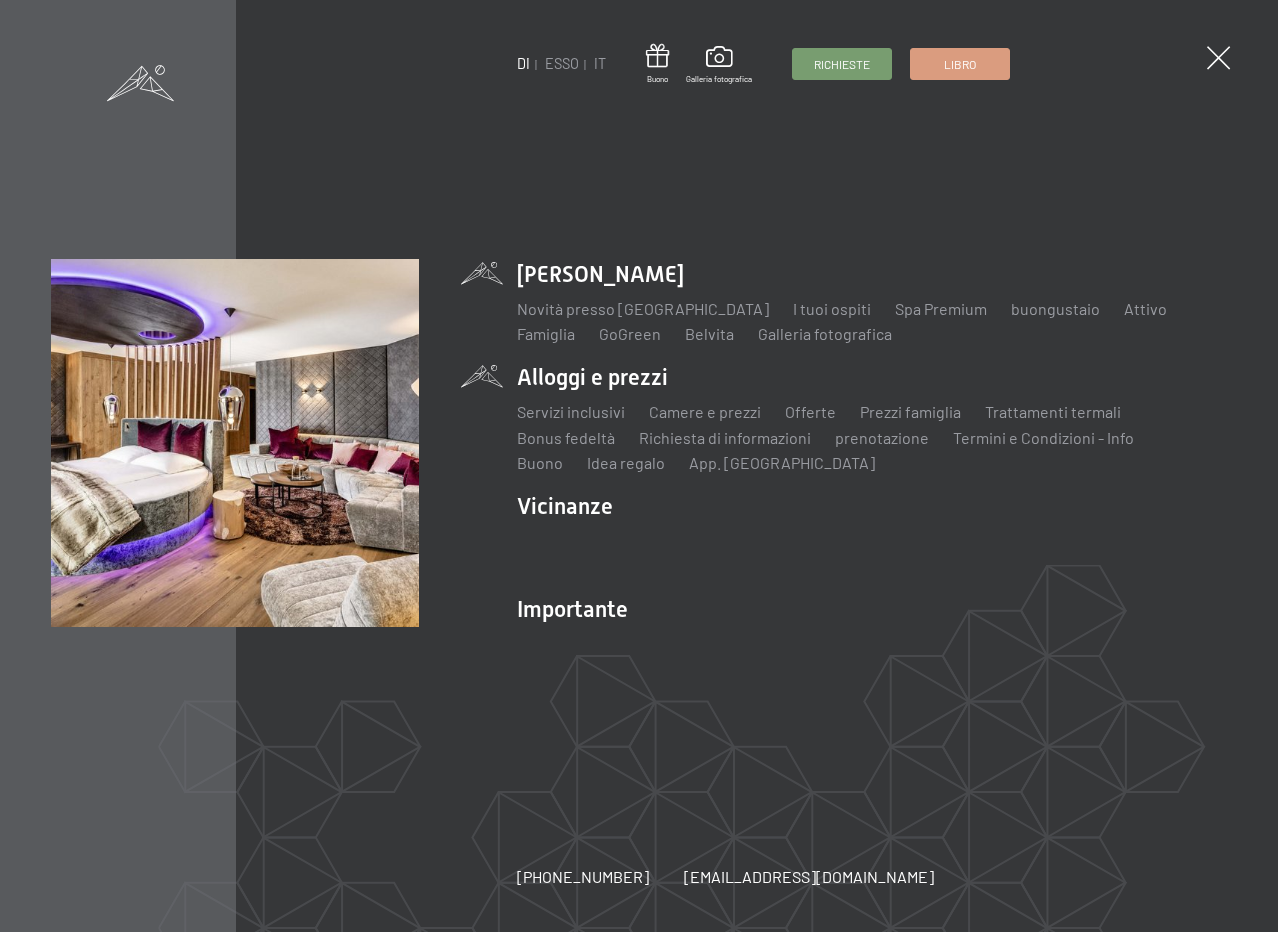 click on "Alloggi e prezzi         Servizi inclusivi       Camere e prezzi       lista           Offerte       lista           Prezzi famiglia       Trattamenti termali       Bonus fedeltà       Richiesta di informazioni       prenotazione       Termini e Condizioni - Info       Buono       Idea regalo       App. Luxegg" at bounding box center (872, 418) 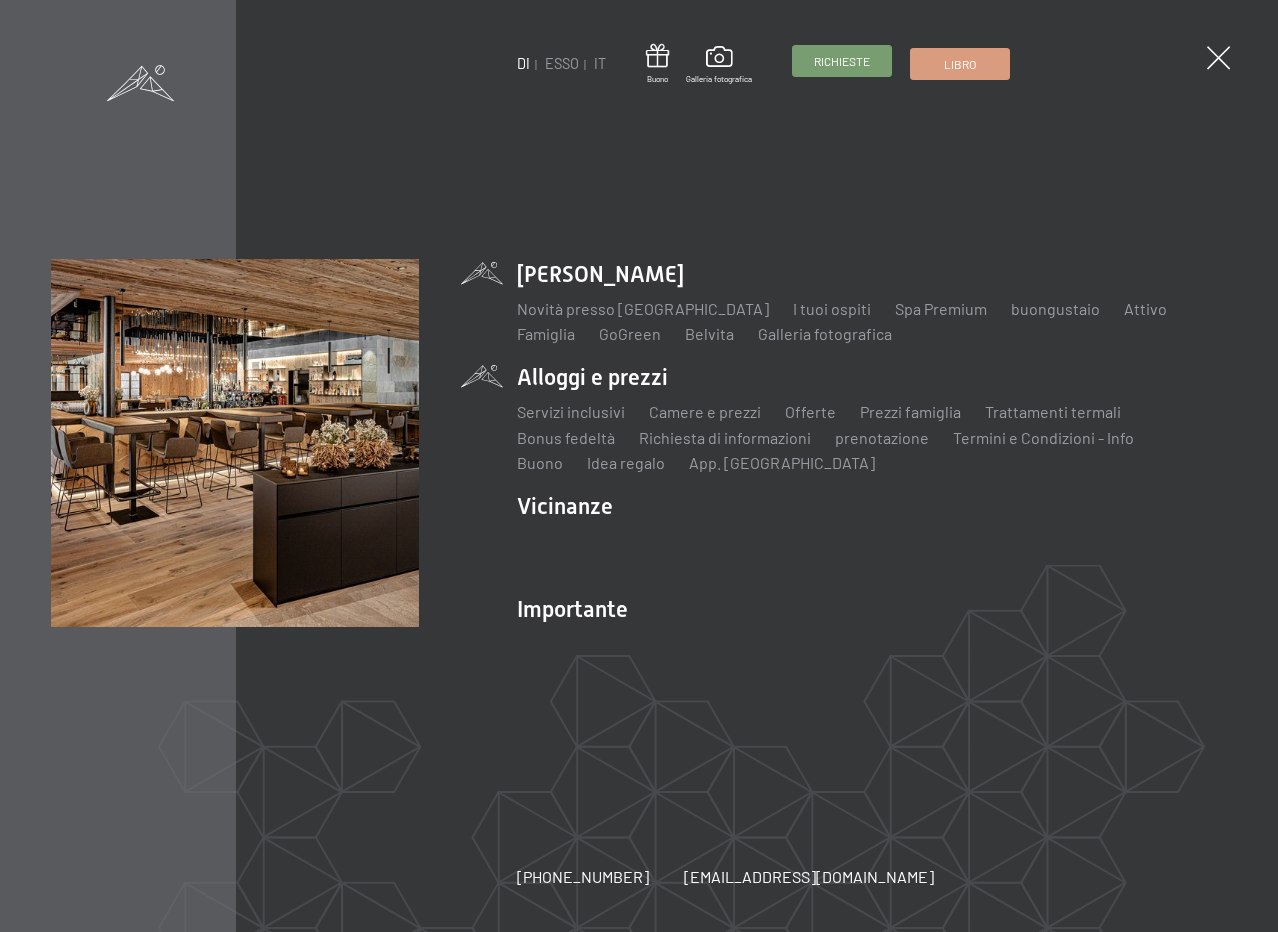 click on "Richieste" at bounding box center [842, 61] 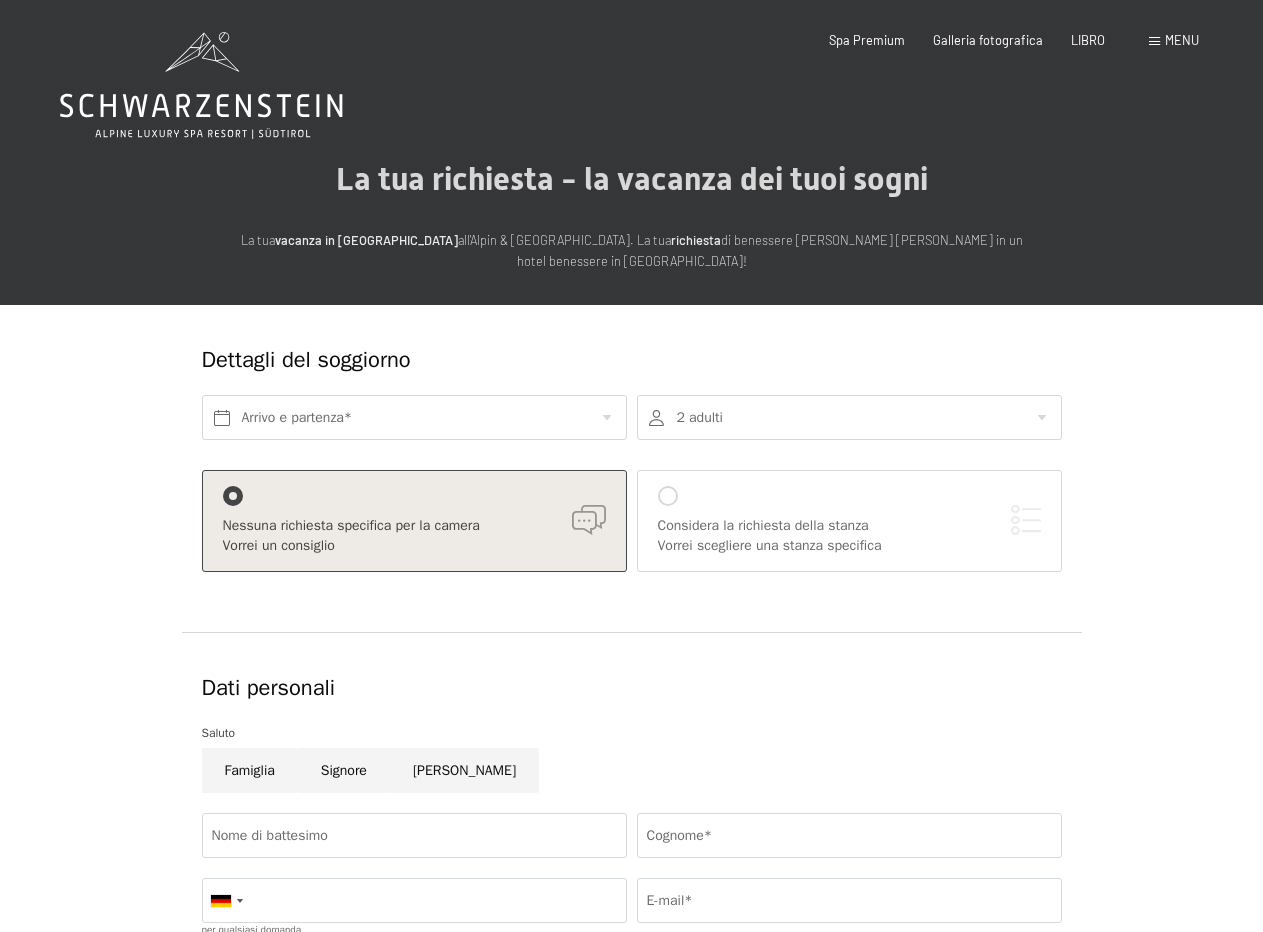 scroll, scrollTop: 0, scrollLeft: 0, axis: both 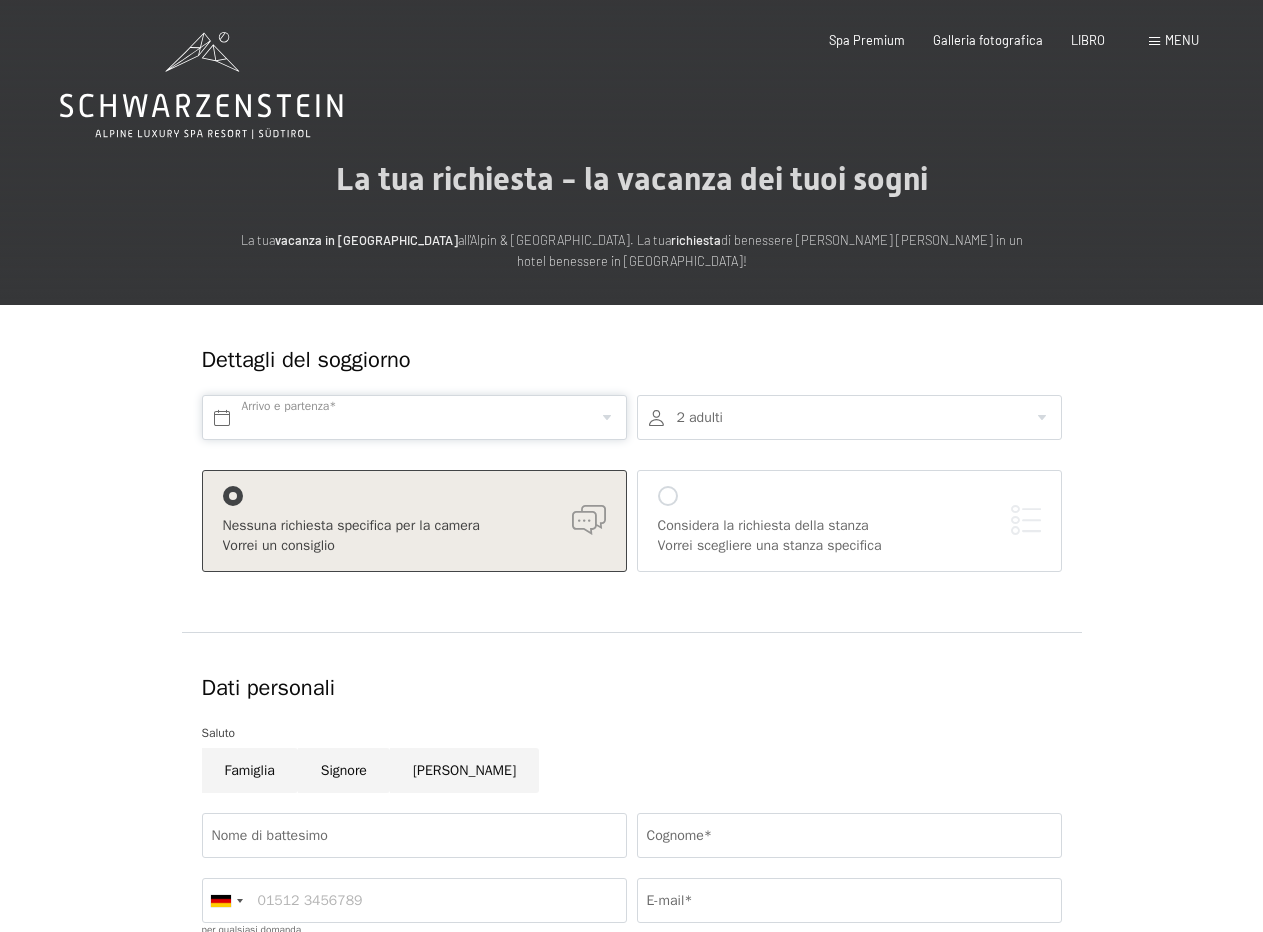 click at bounding box center [414, 417] 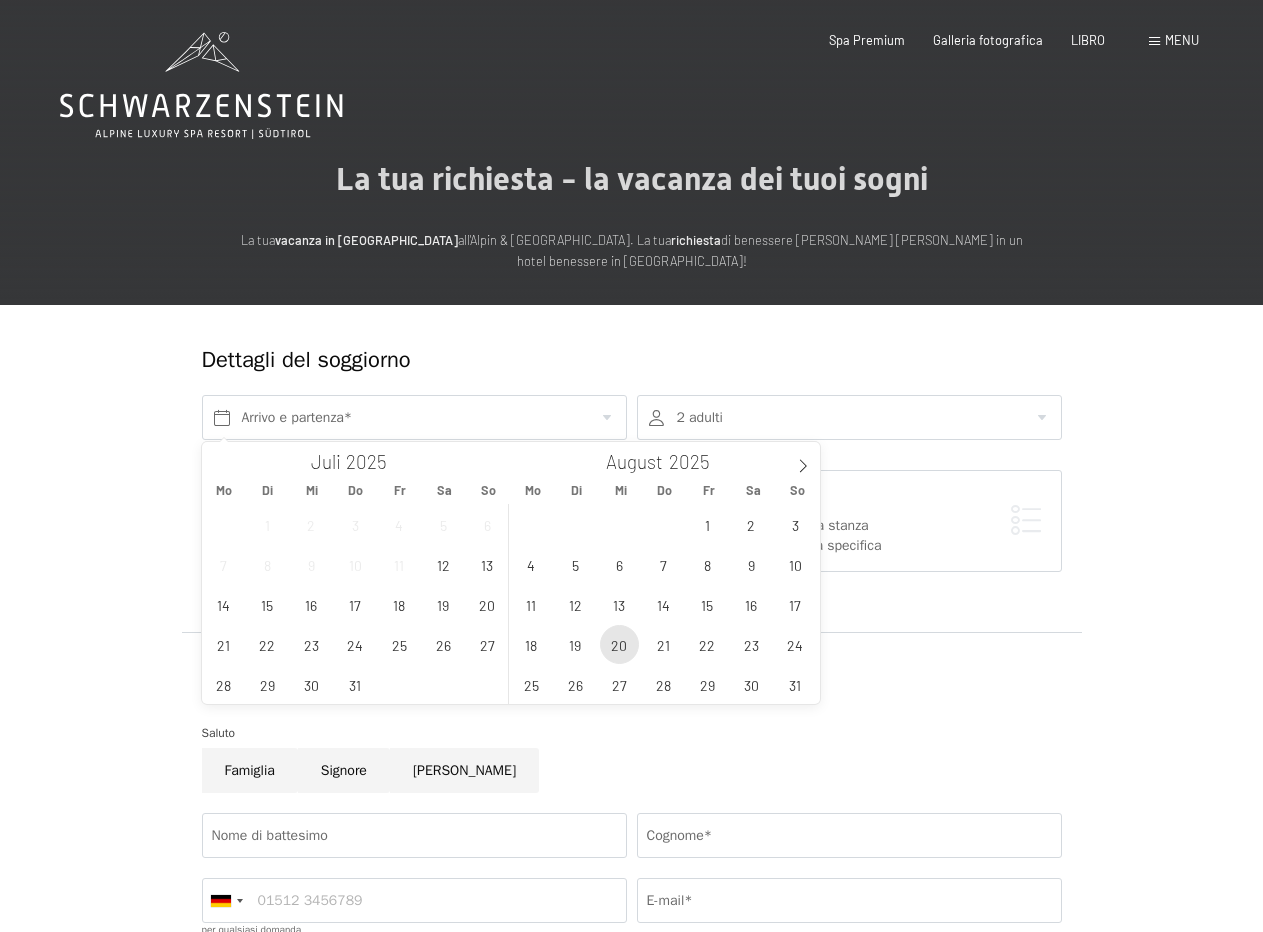 click on "20" at bounding box center [619, 644] 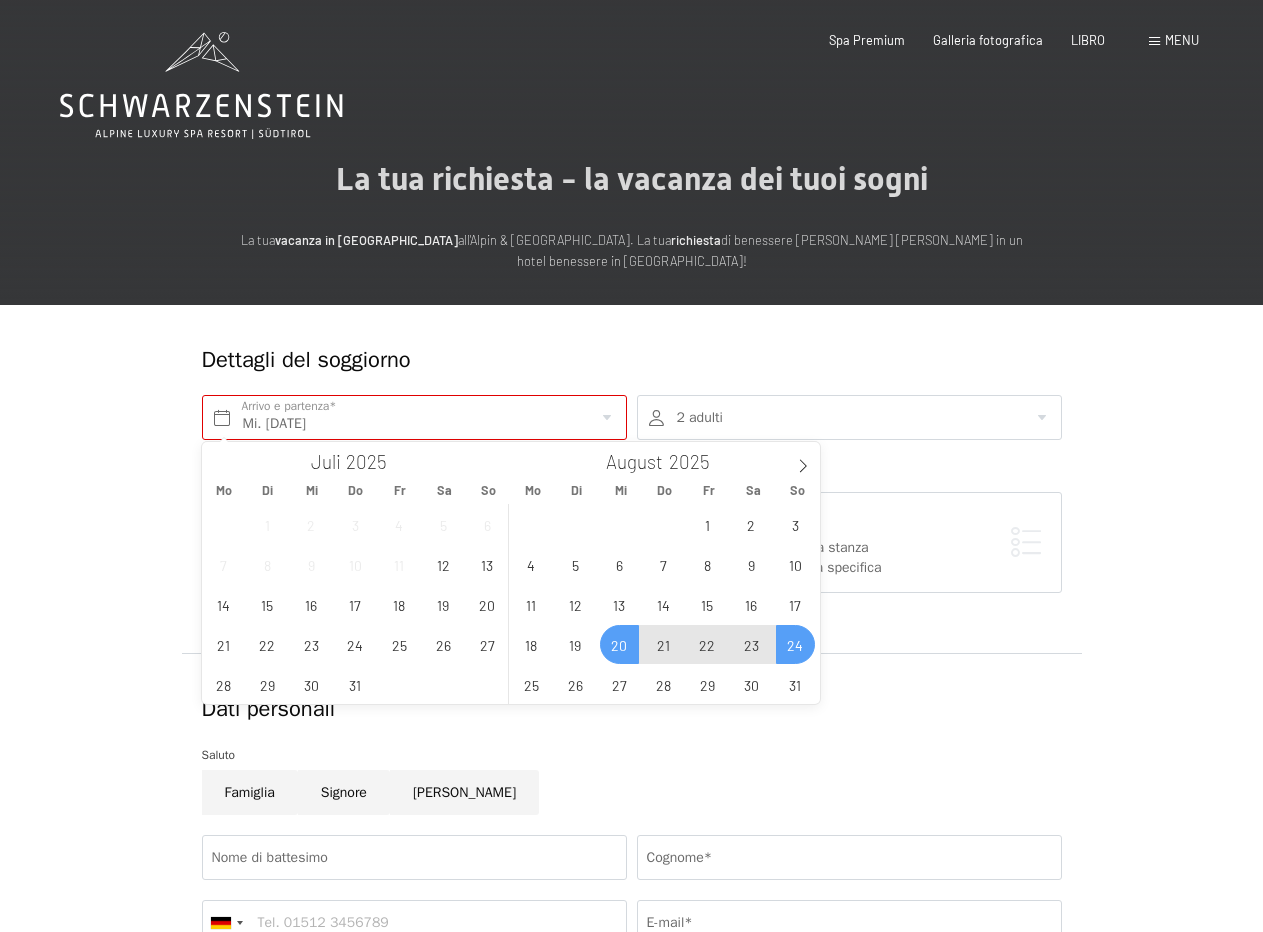 click on "24" at bounding box center (795, 644) 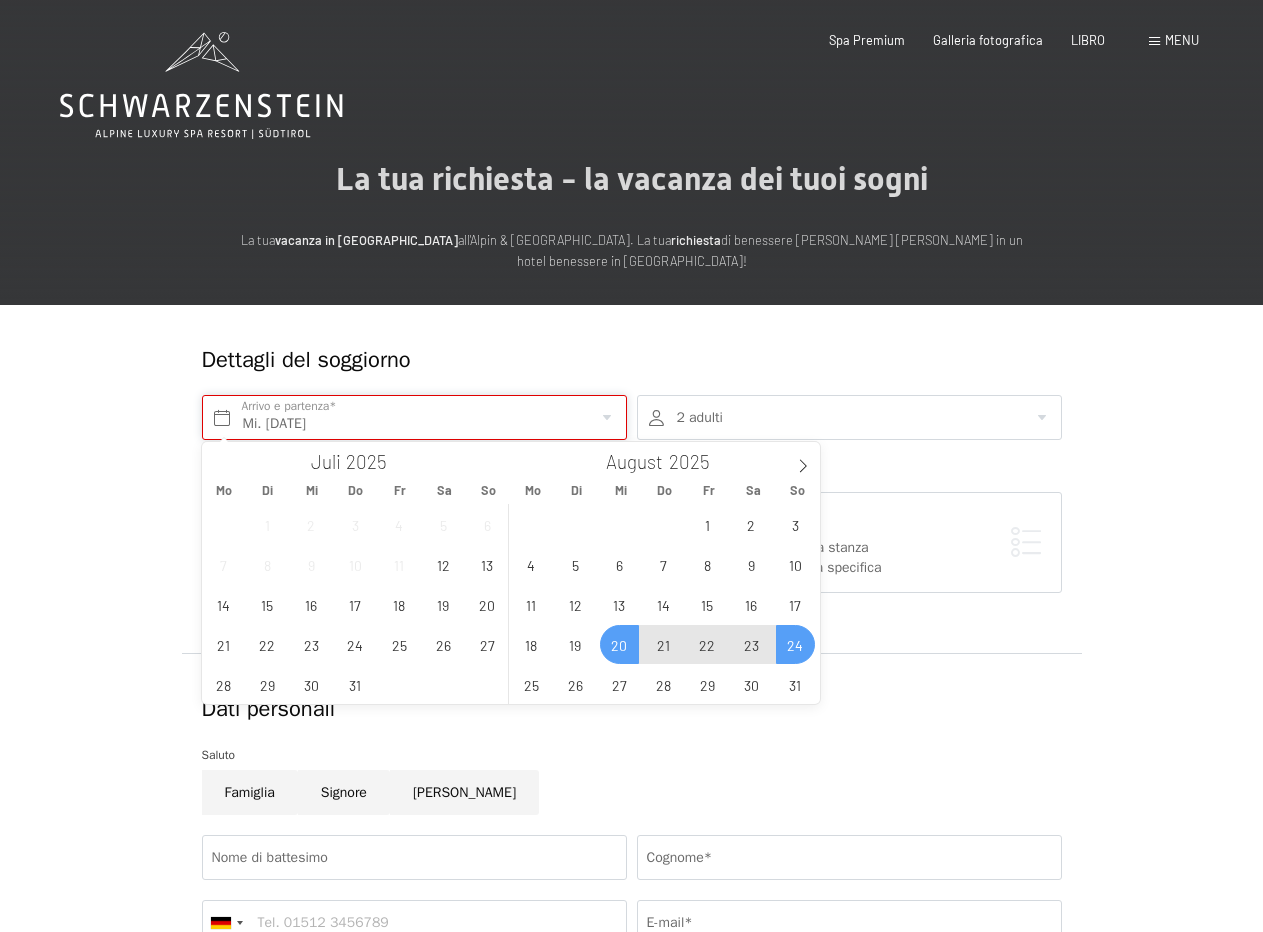 type on "Mi. 20.08.2025 - So. 24.08.2025" 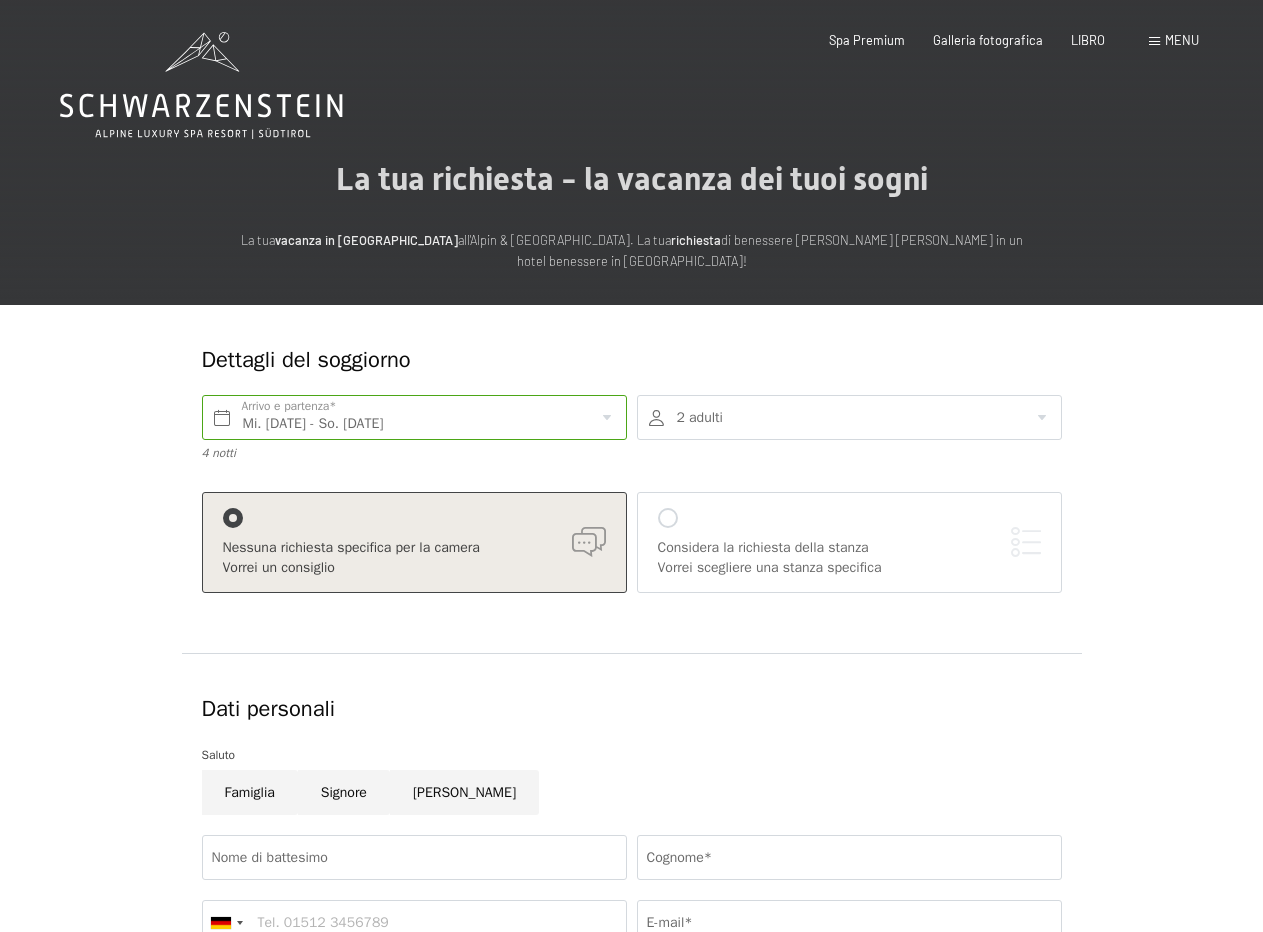 drag, startPoint x: 645, startPoint y: 504, endPoint x: 655, endPoint y: 511, distance: 12.206555 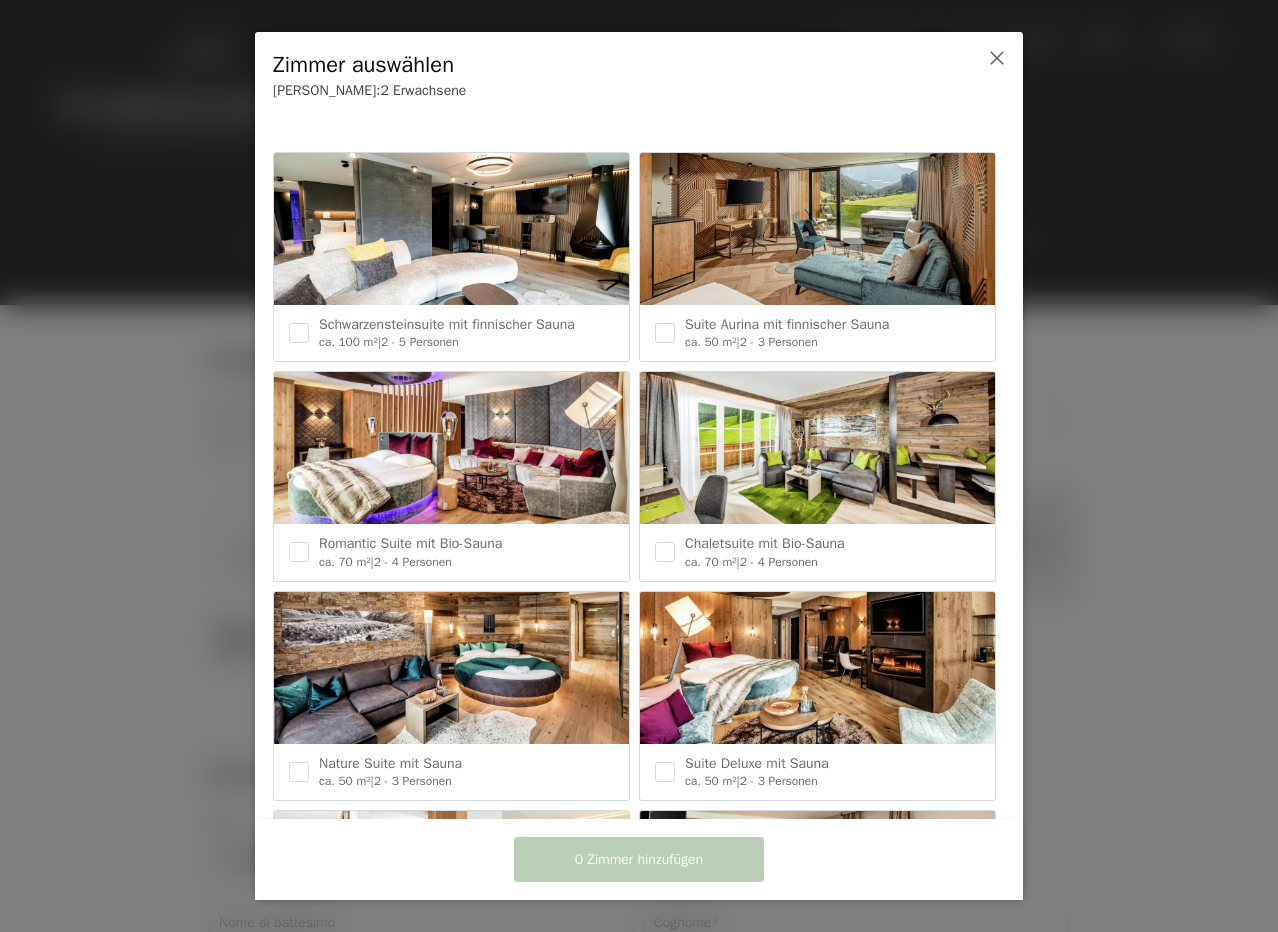click at bounding box center [817, 448] 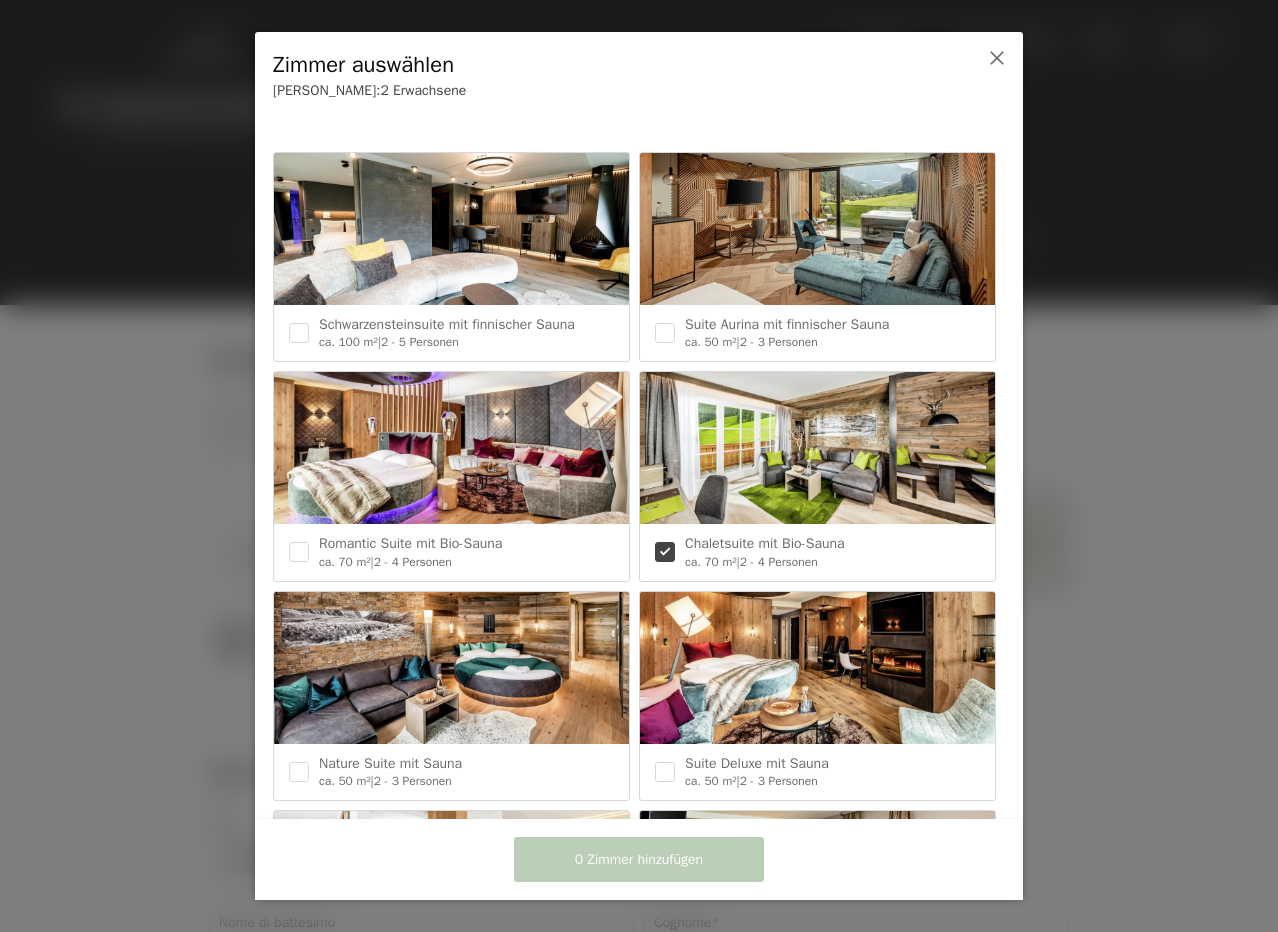 checkbox on "true" 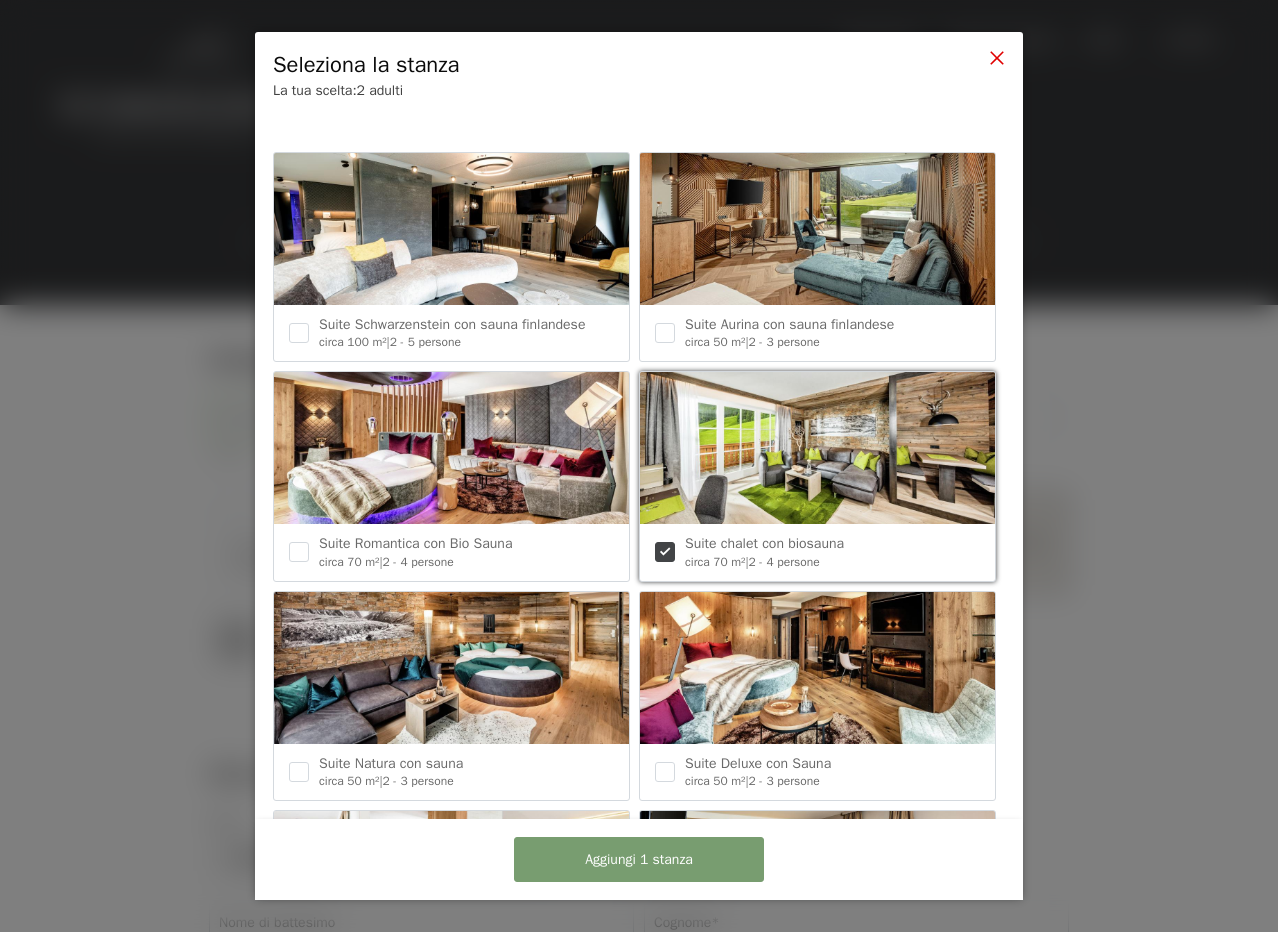 click at bounding box center (997, 58) 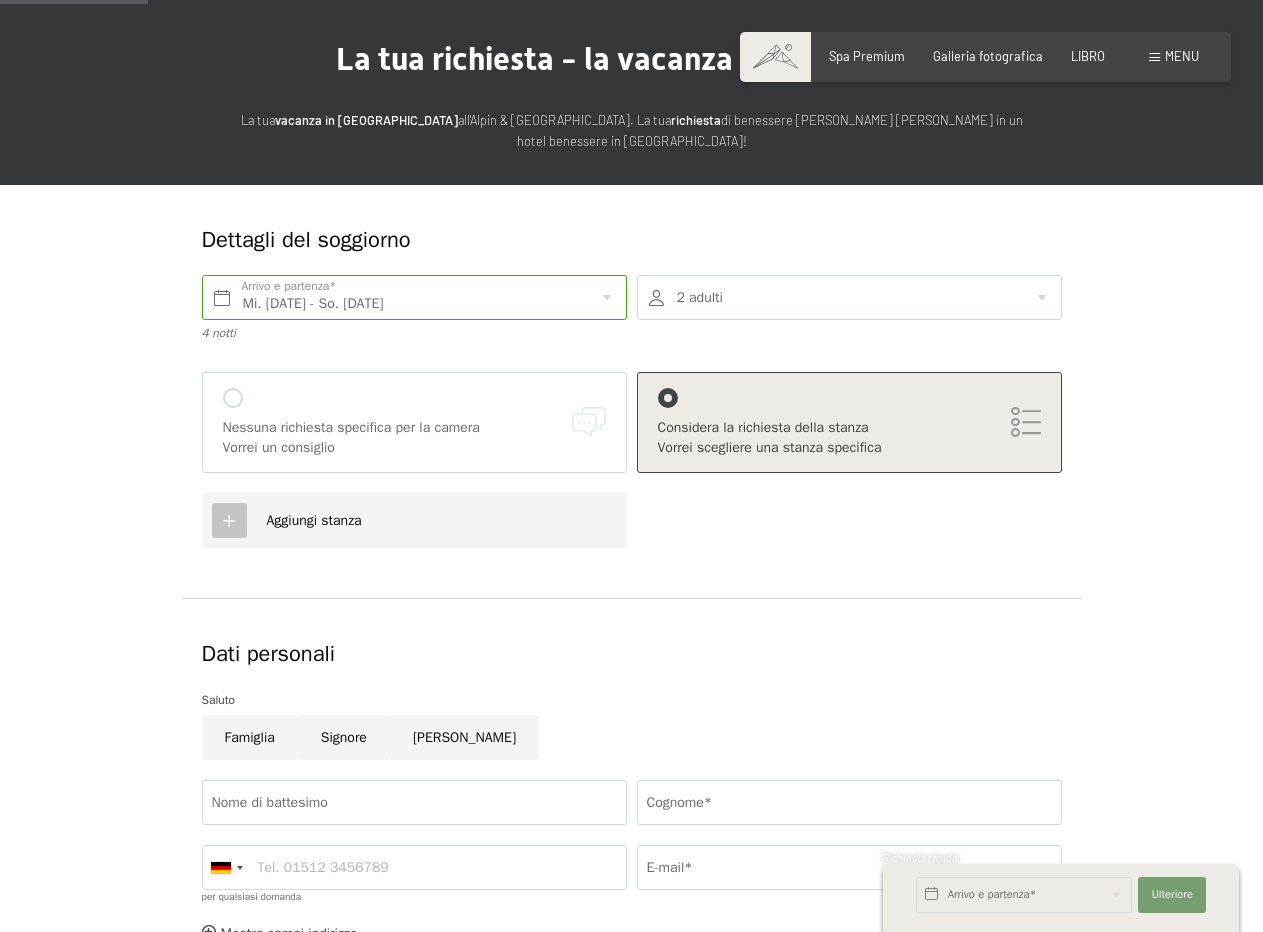 scroll, scrollTop: 200, scrollLeft: 0, axis: vertical 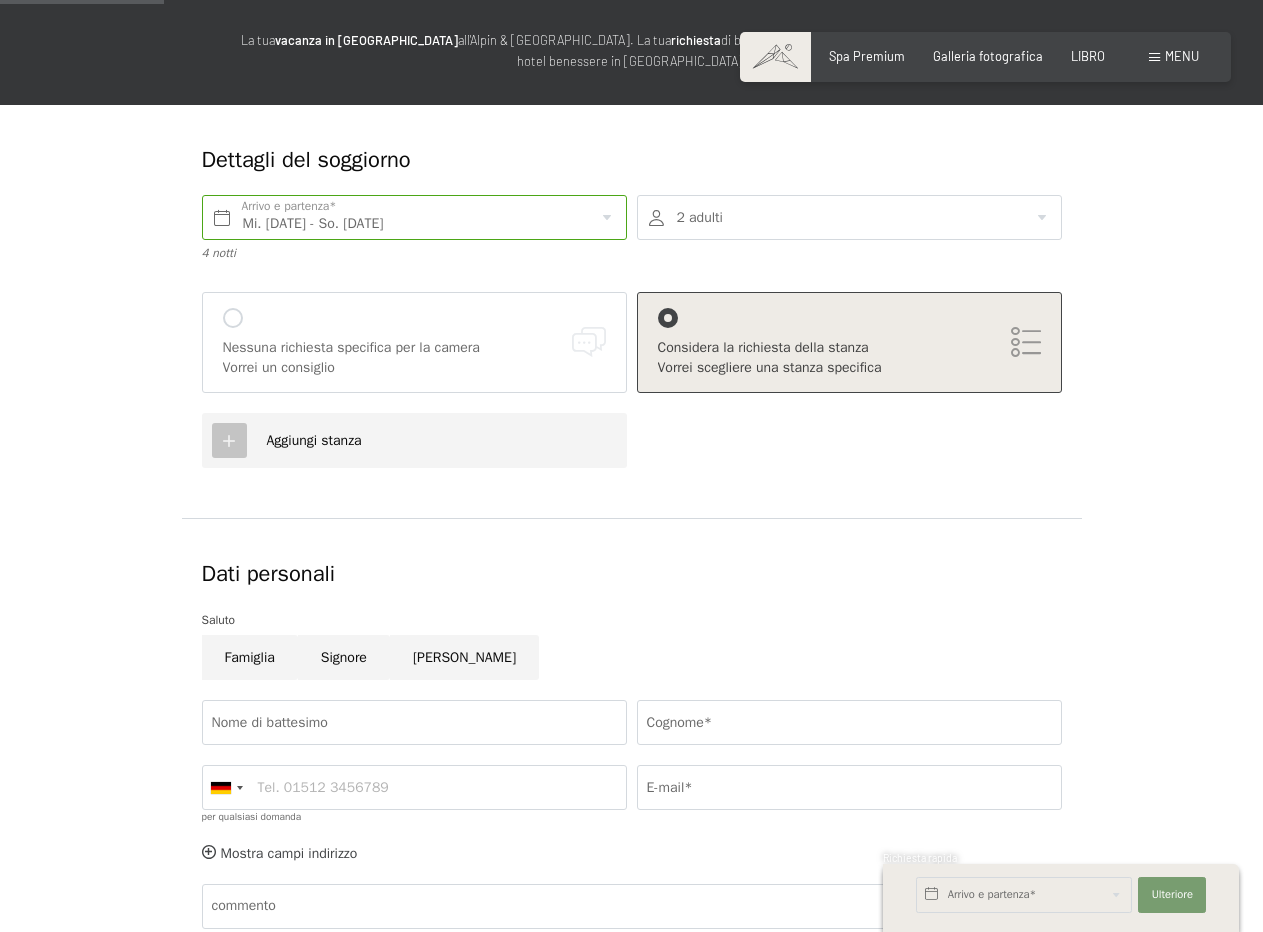 click at bounding box center [233, 318] 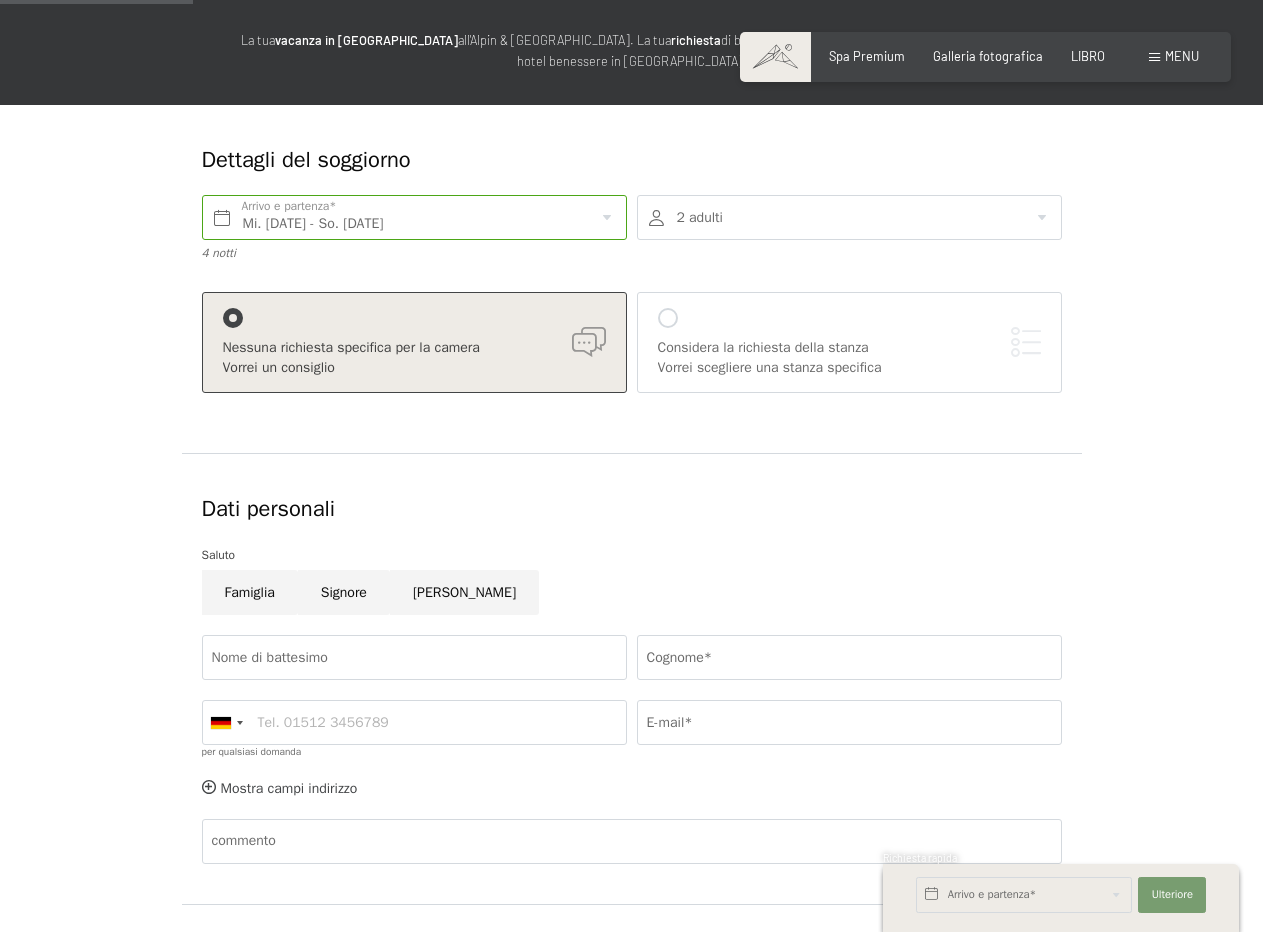 scroll, scrollTop: 400, scrollLeft: 0, axis: vertical 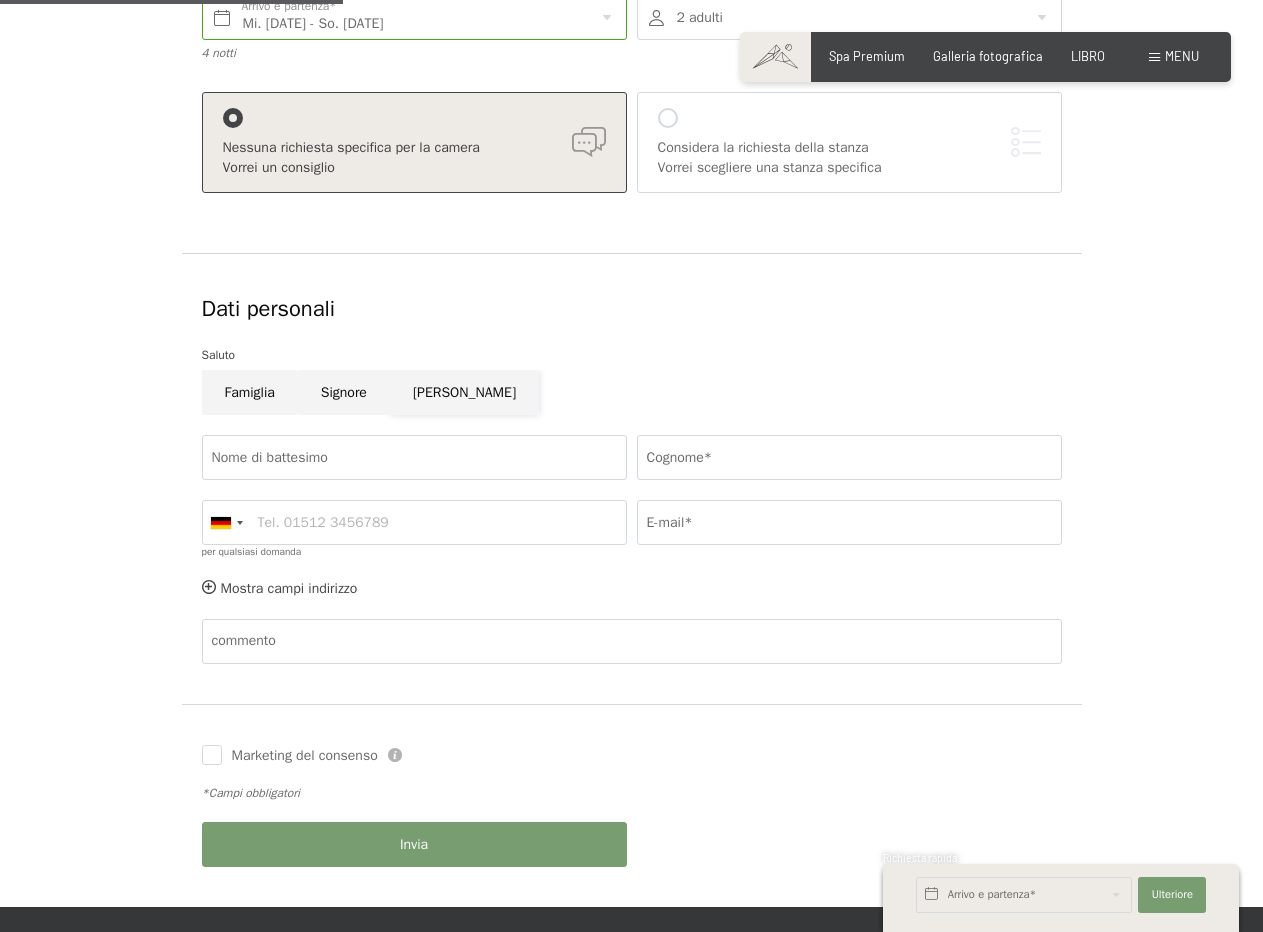 click on "[PERSON_NAME]" at bounding box center (464, 392) 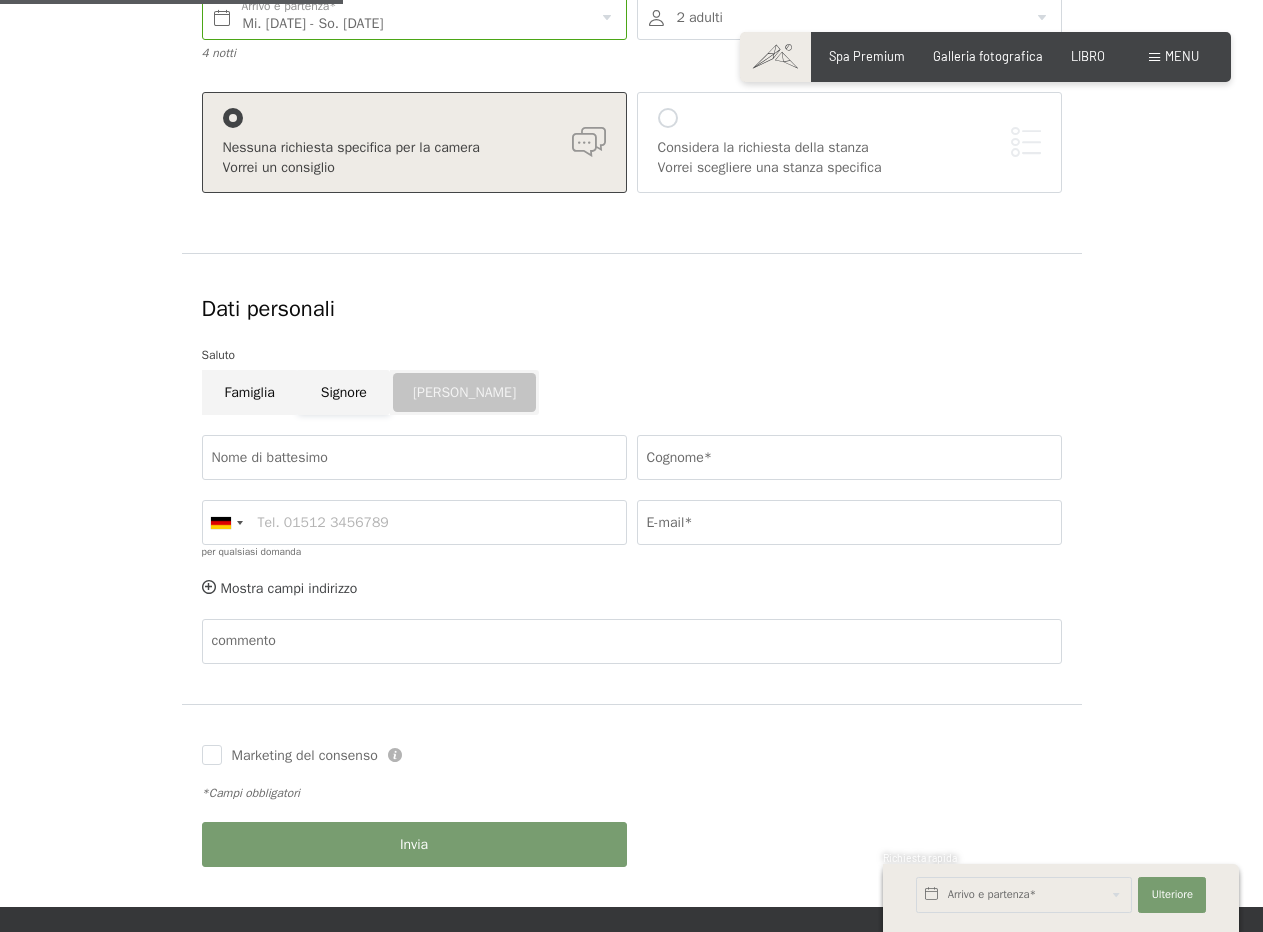 click on "Signore" at bounding box center [344, 392] 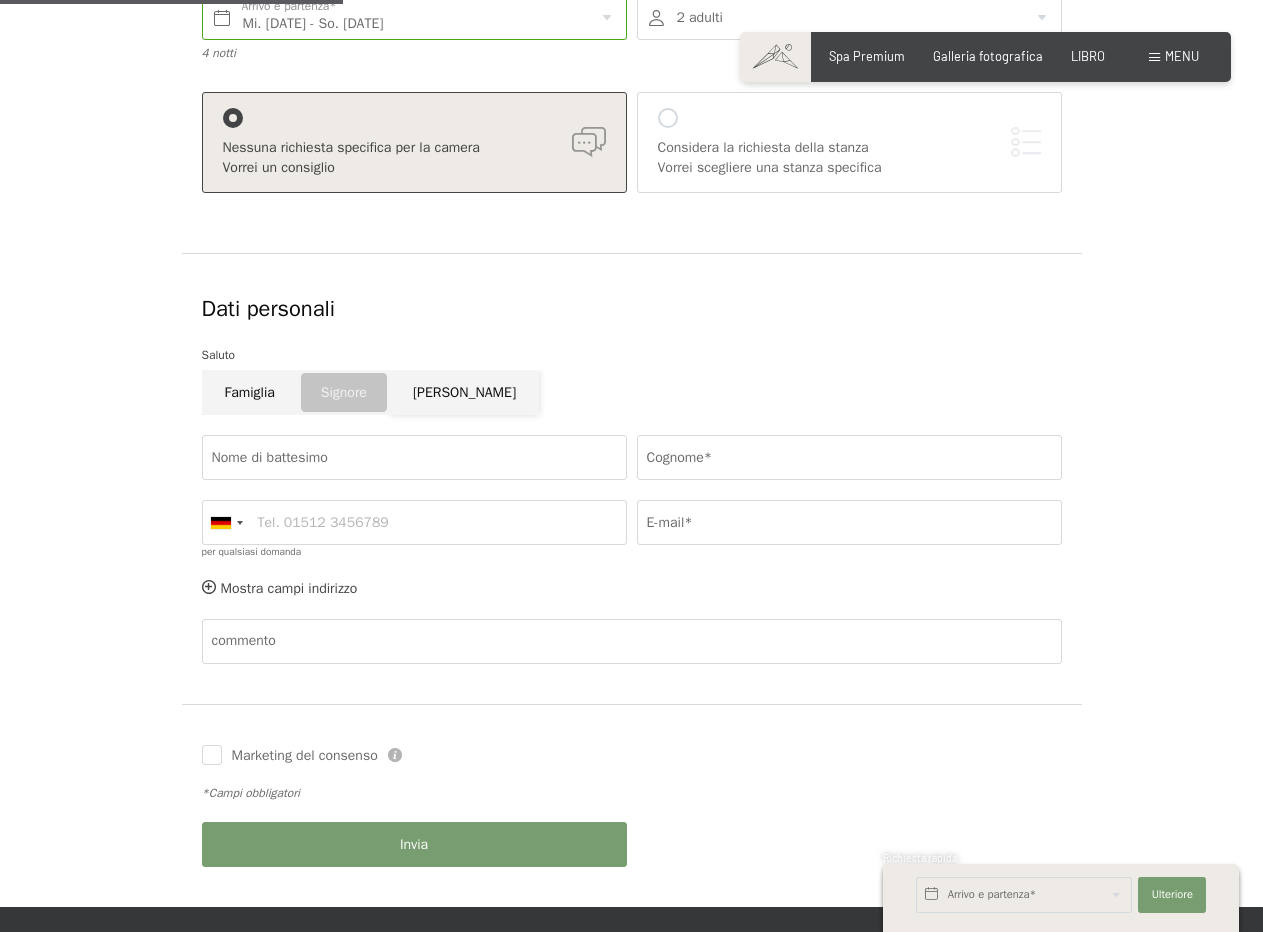 click on "[PERSON_NAME]" at bounding box center (464, 392) 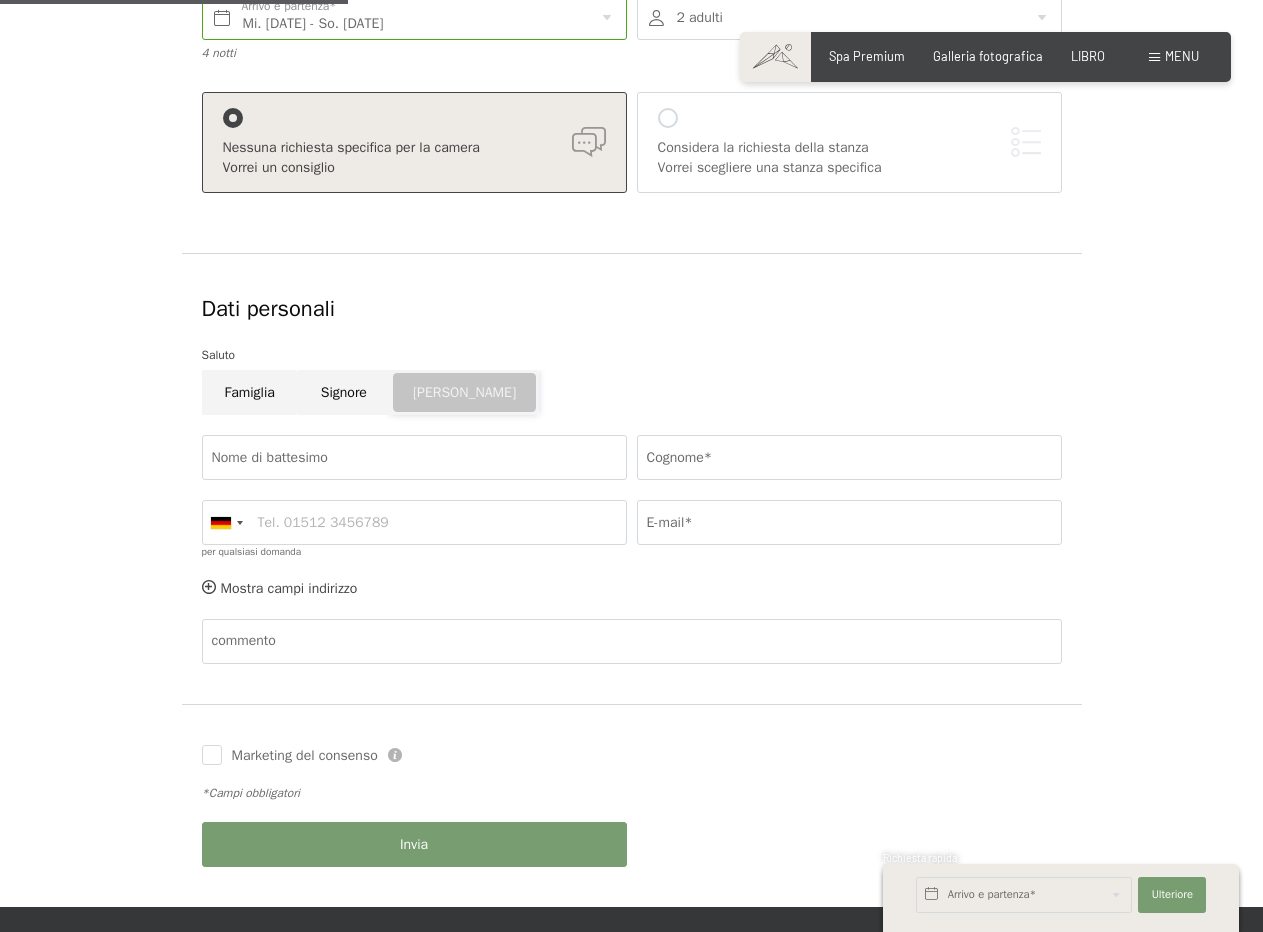 scroll, scrollTop: 600, scrollLeft: 0, axis: vertical 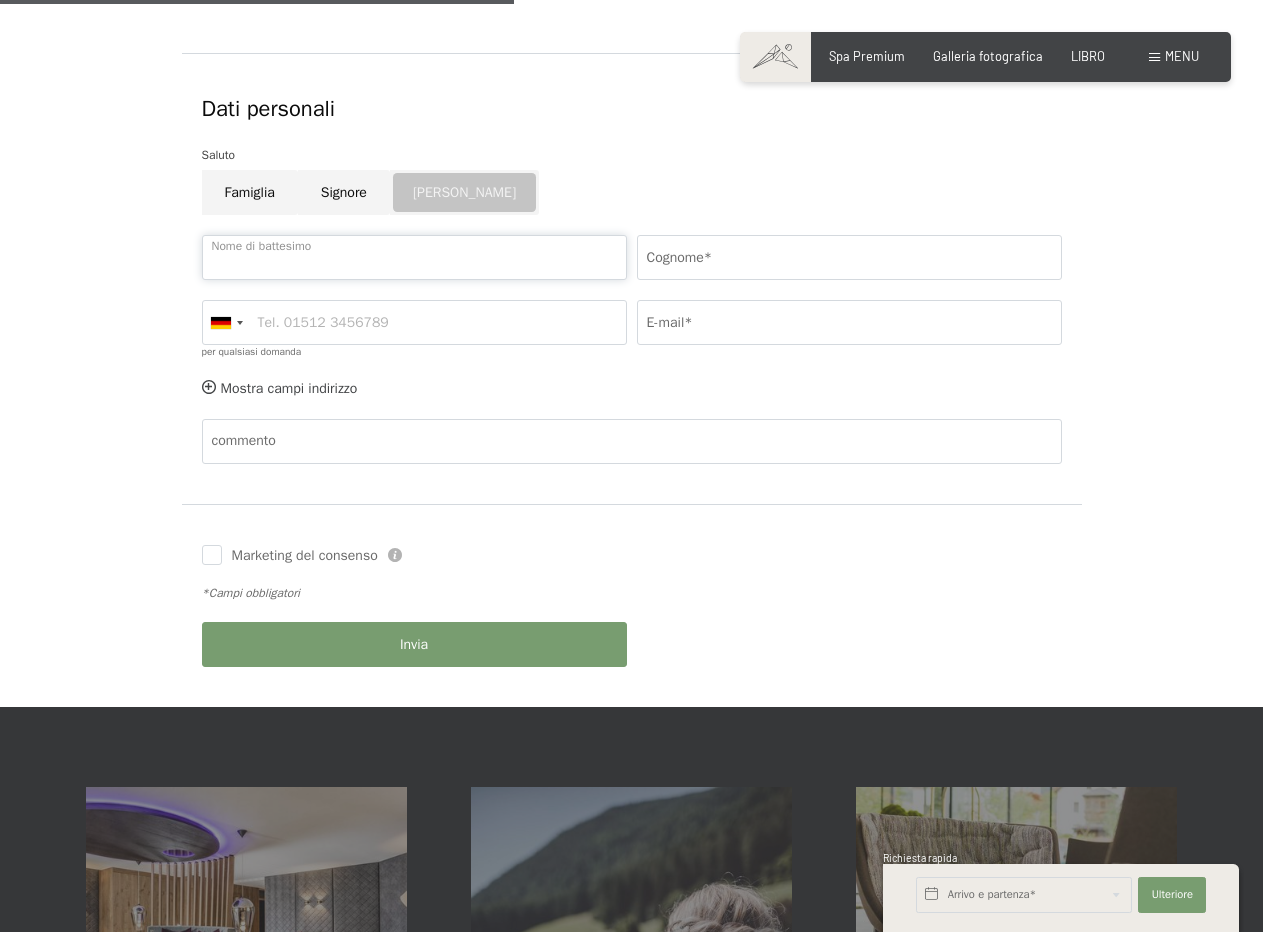 click on "Nome di battesimo" at bounding box center [414, 257] 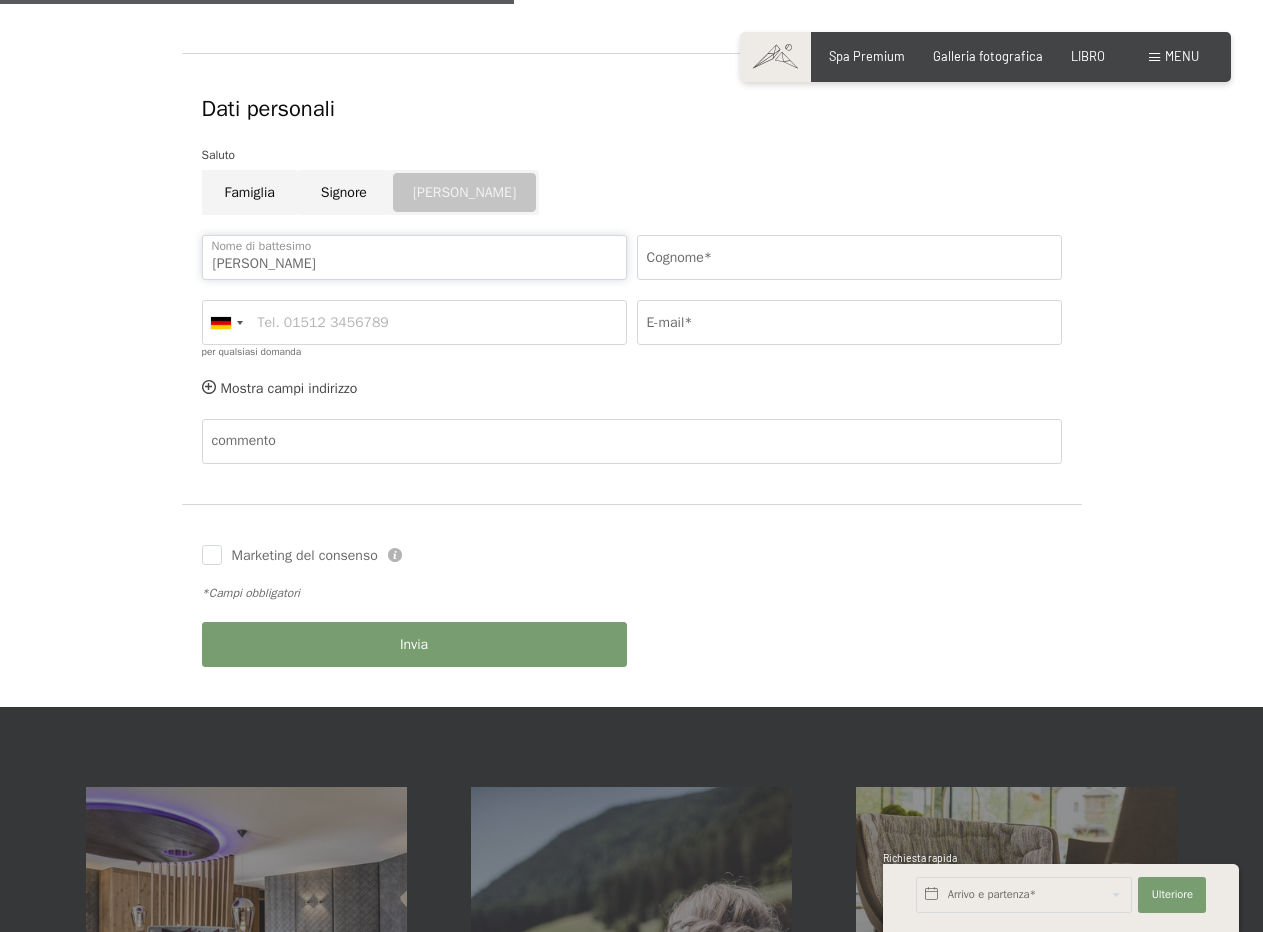 type on "direse" 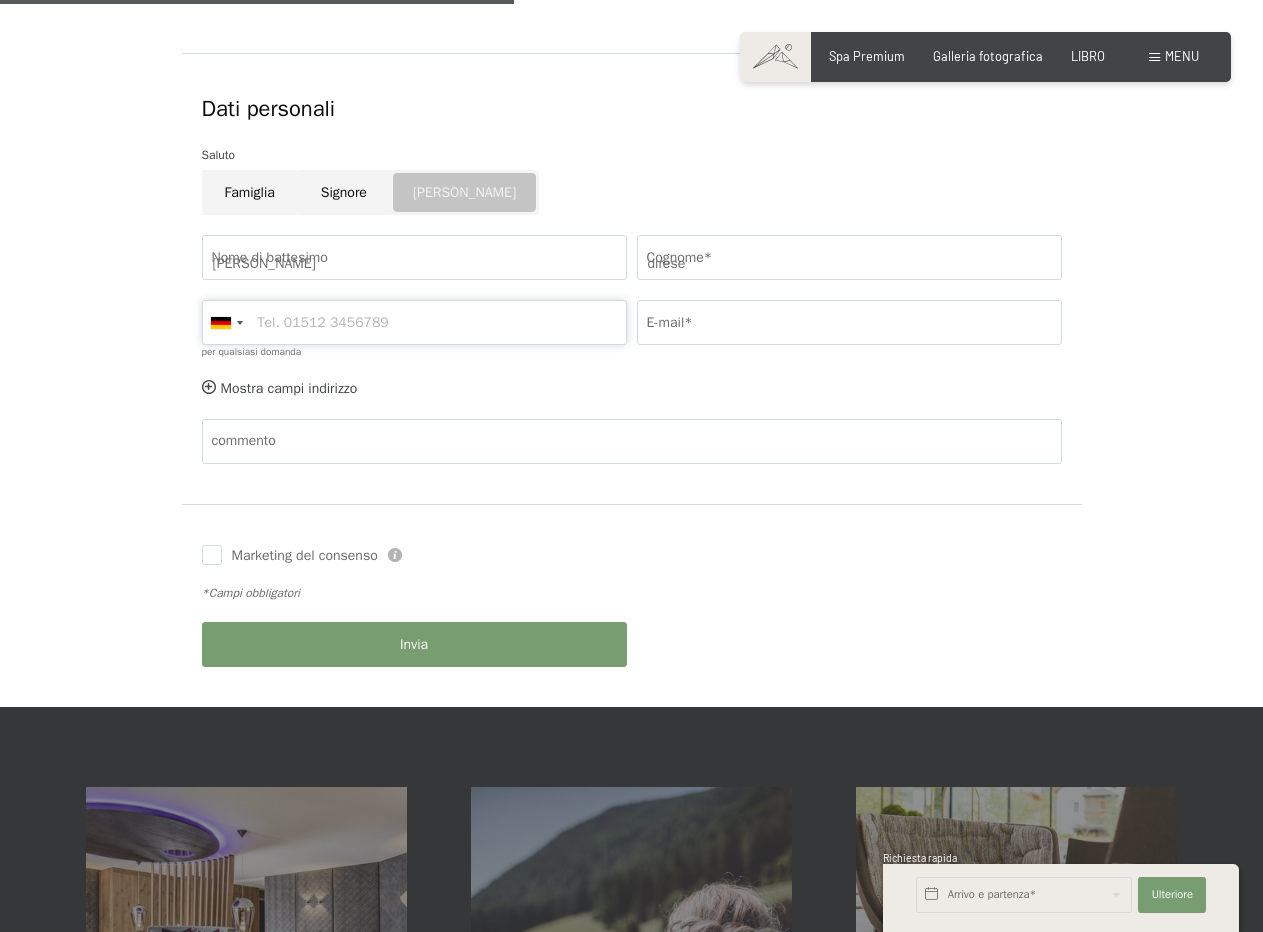 type on "3883807287" 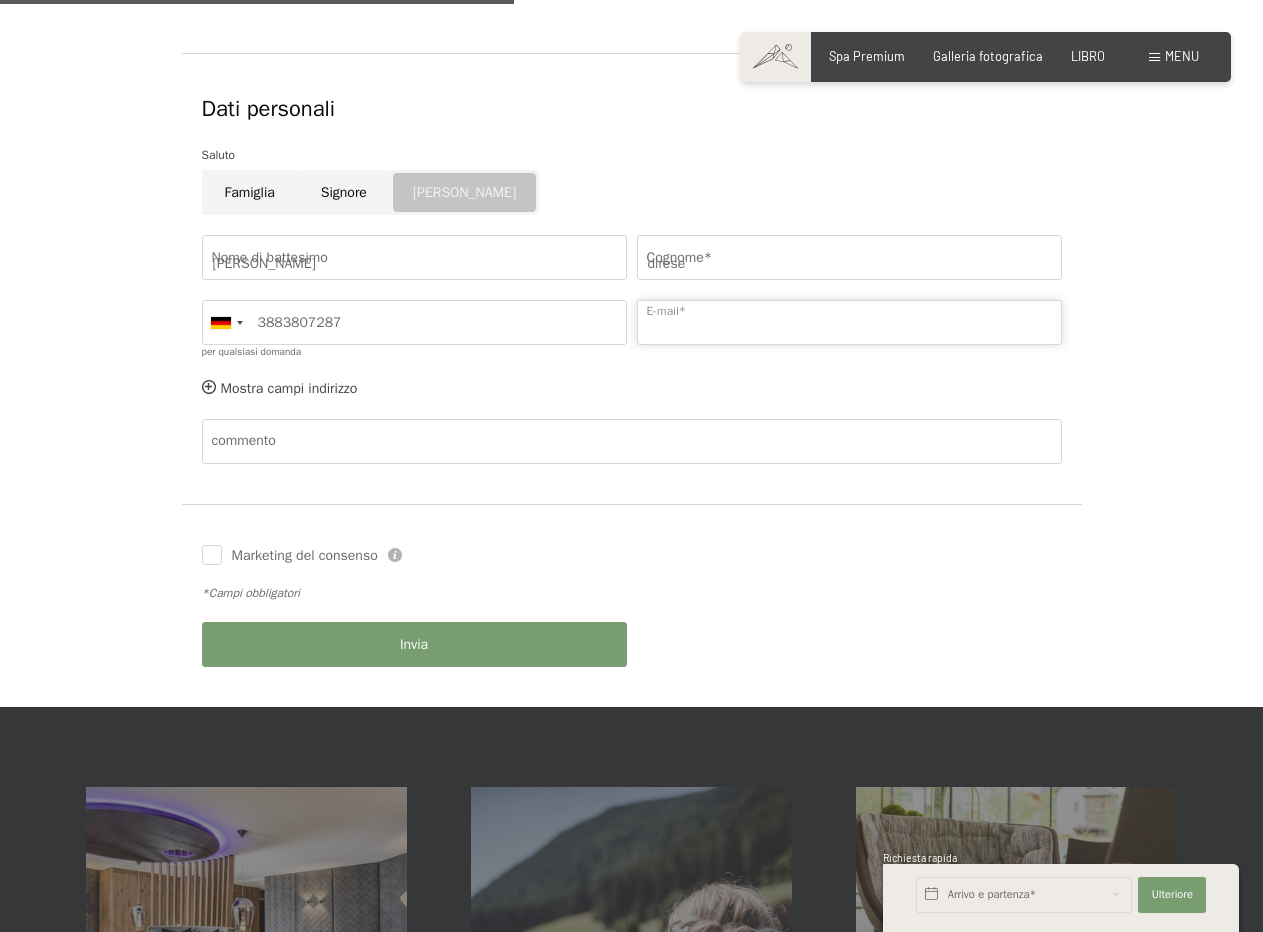 type on "domenicadirese@gmail.com" 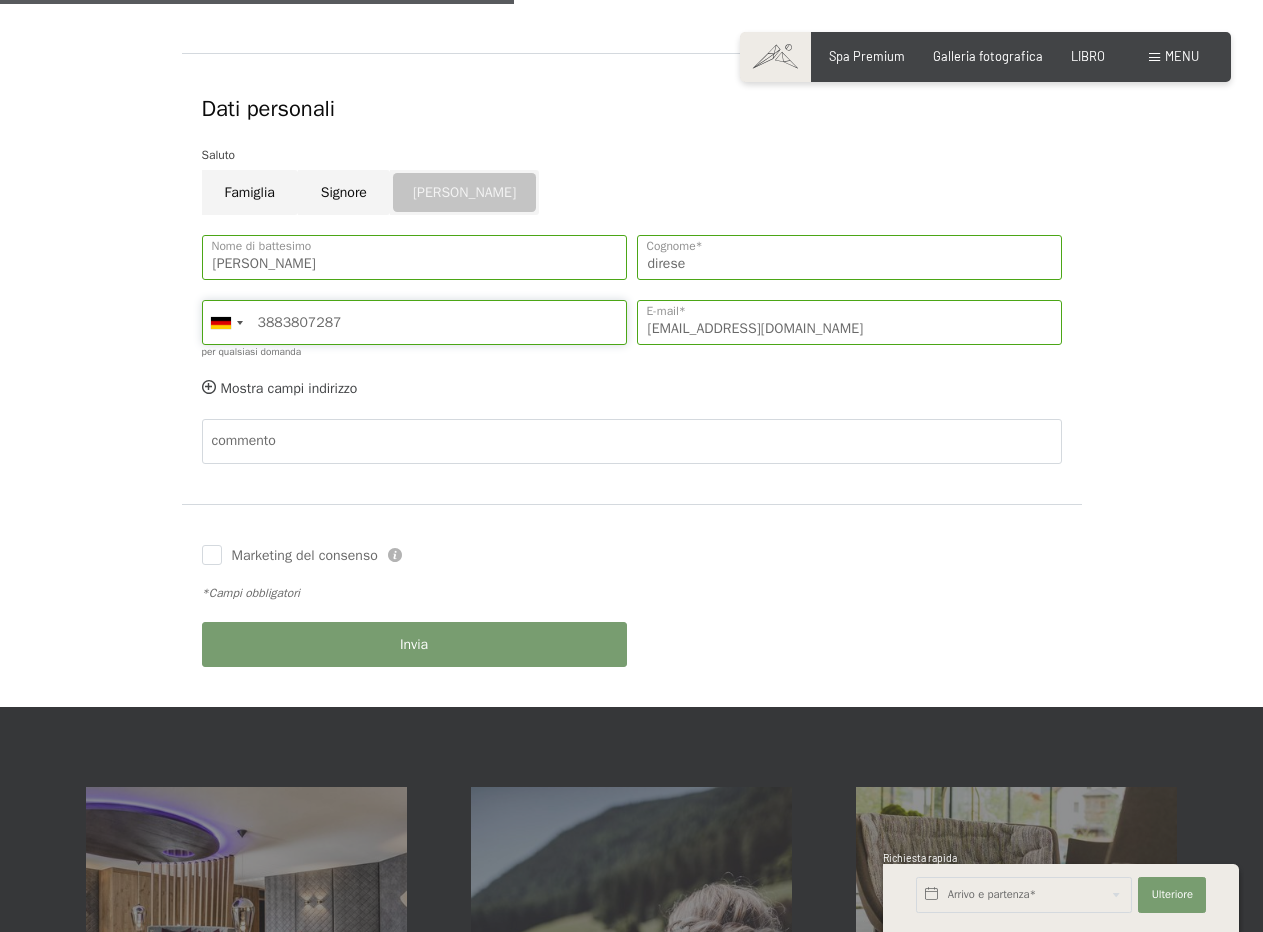 drag, startPoint x: 375, startPoint y: 317, endPoint x: 235, endPoint y: 300, distance: 141.02837 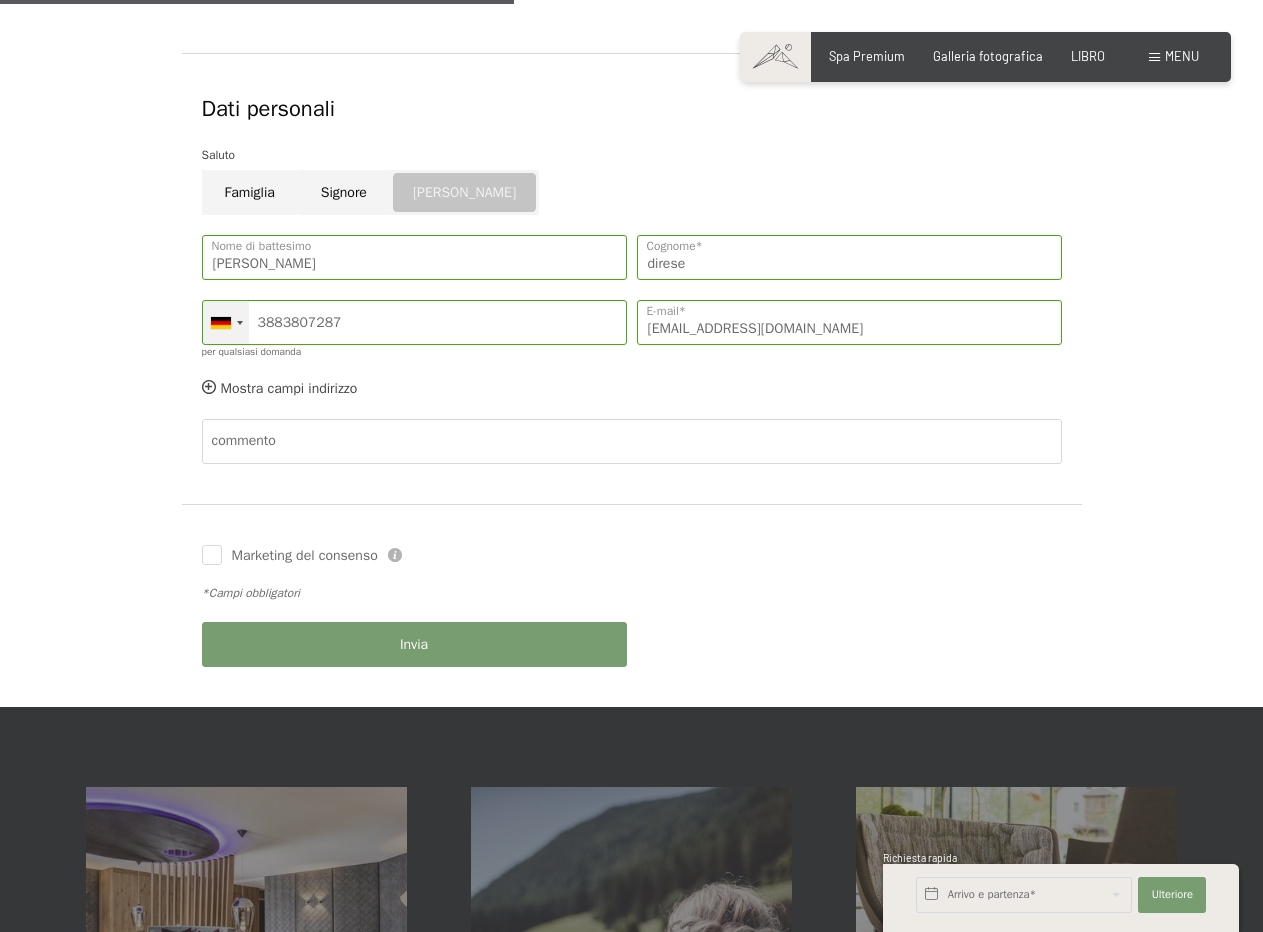 click at bounding box center [240, 323] 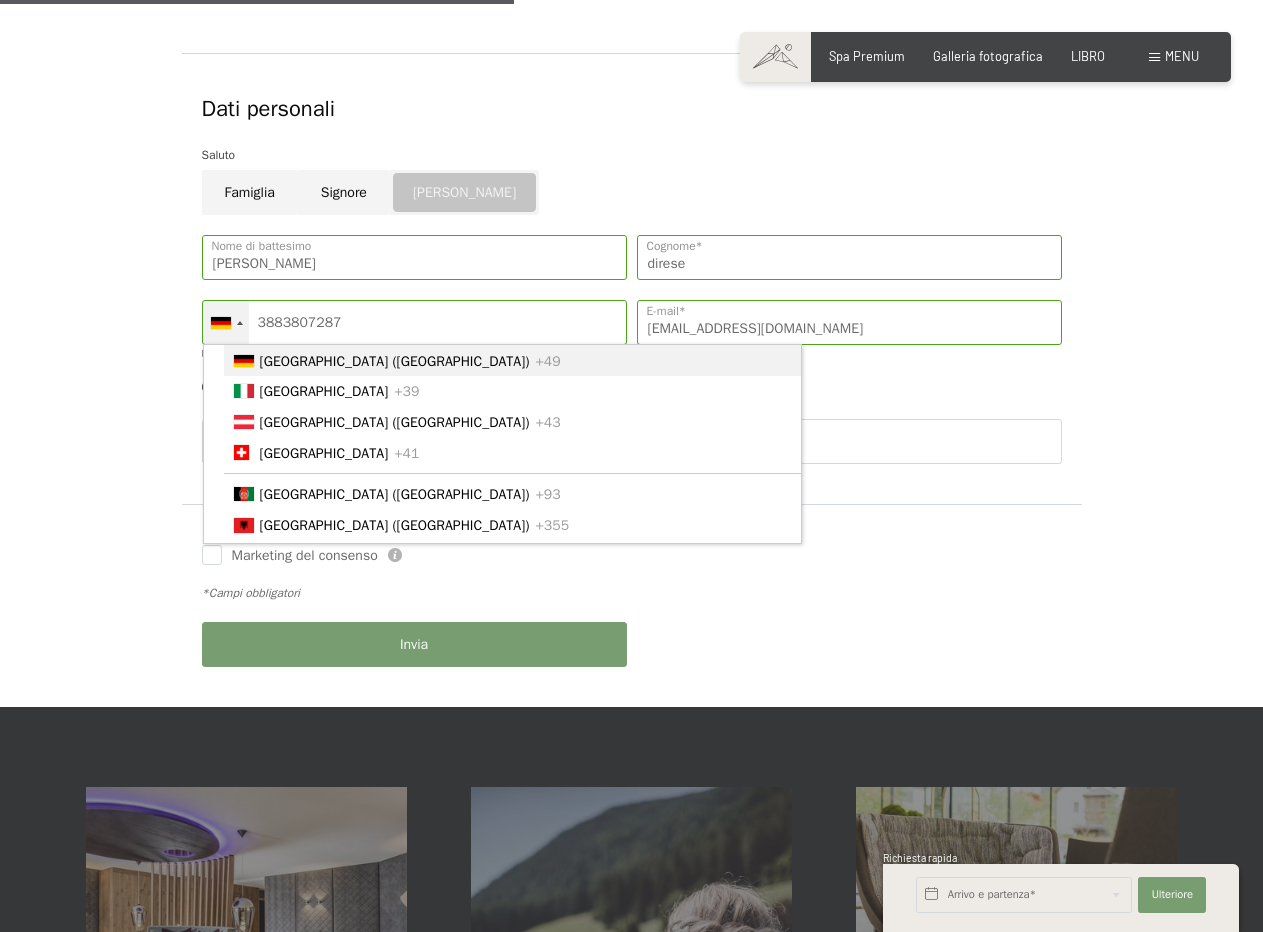 click at bounding box center [240, 323] 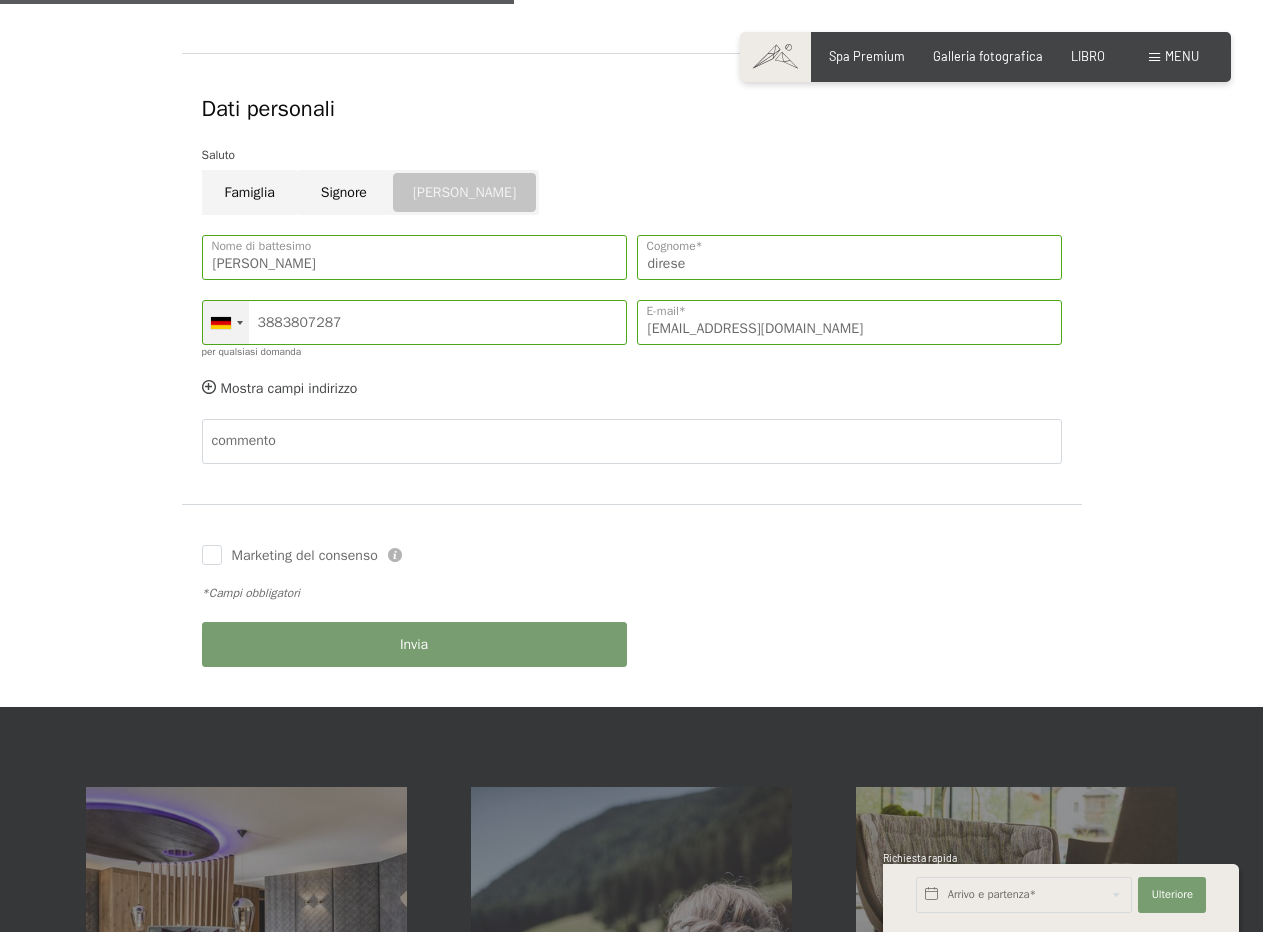 click at bounding box center [240, 323] 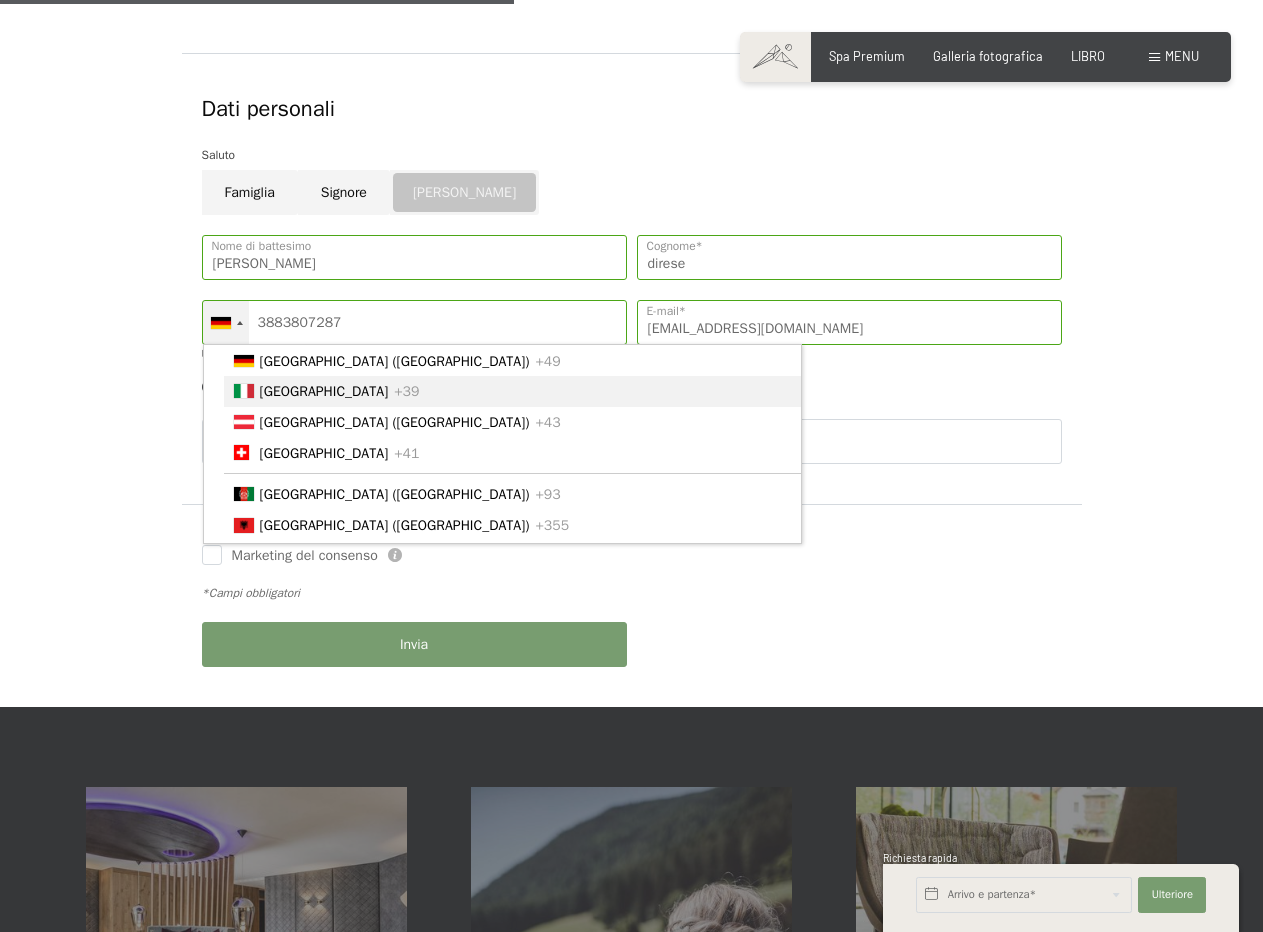 click on "Italia  +39" at bounding box center (512, 391) 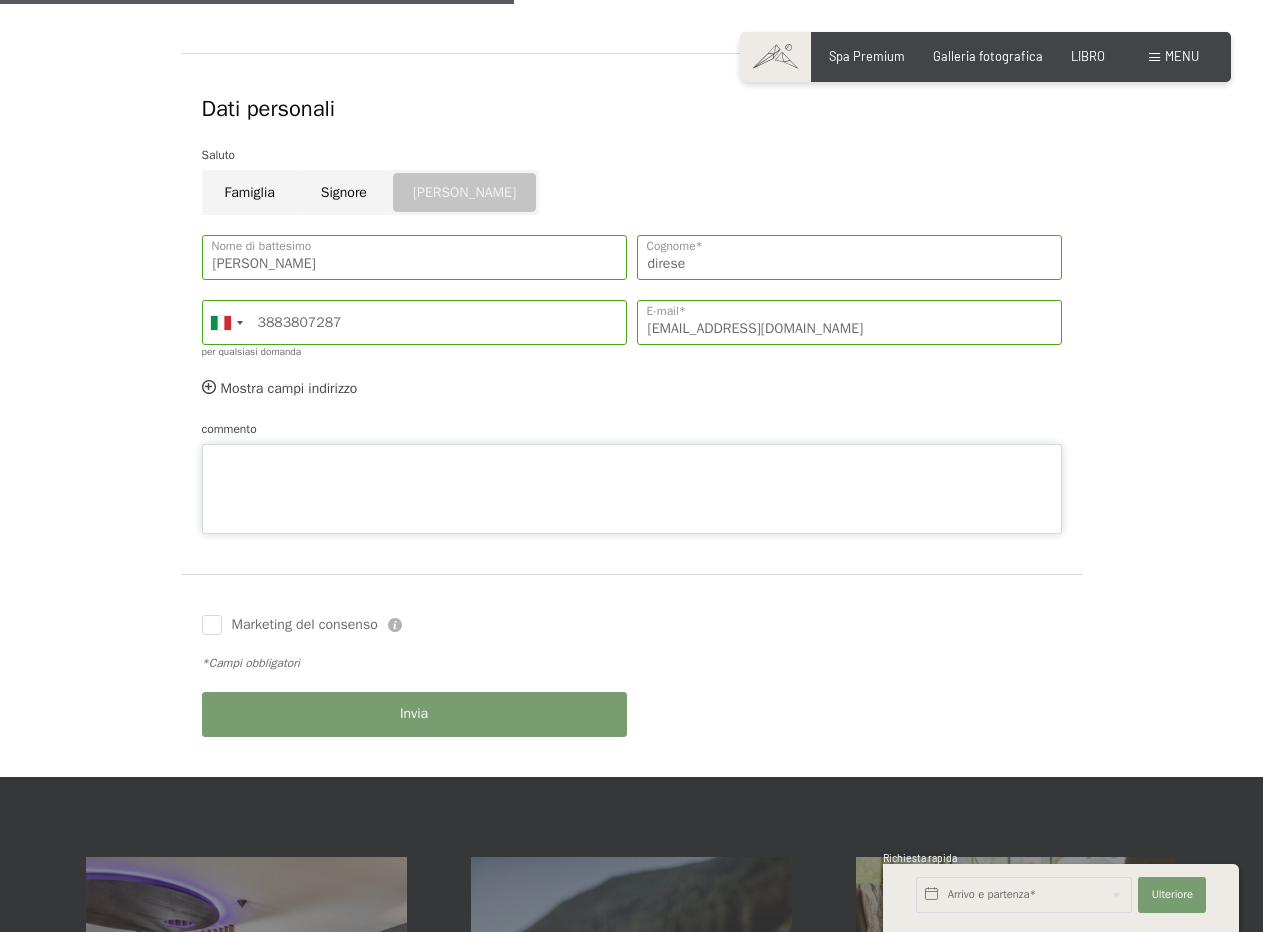 click on "commento" at bounding box center [632, 489] 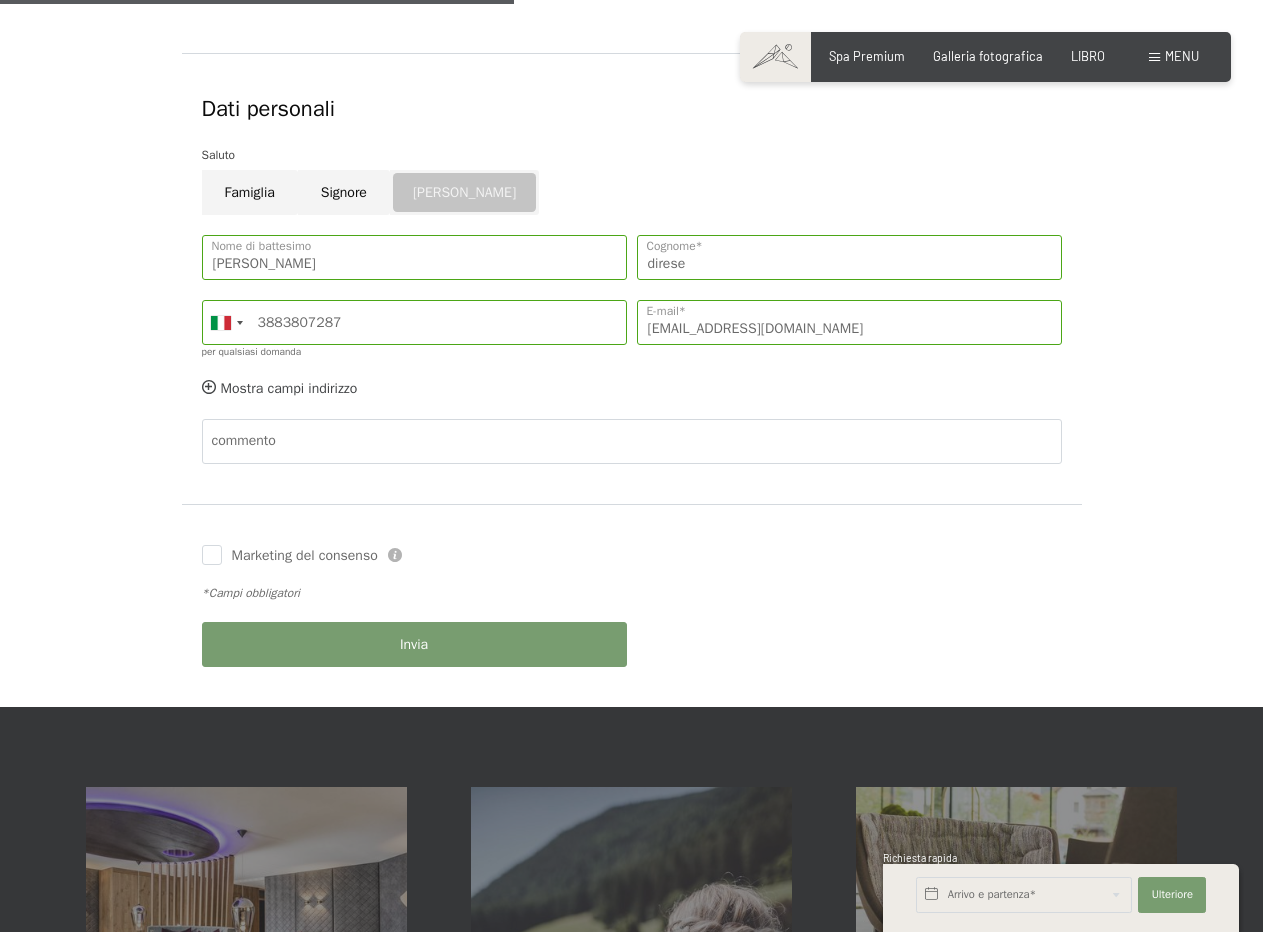 click on "Mostra campi indirizzo Nascondi i campi dell'indirizzo" 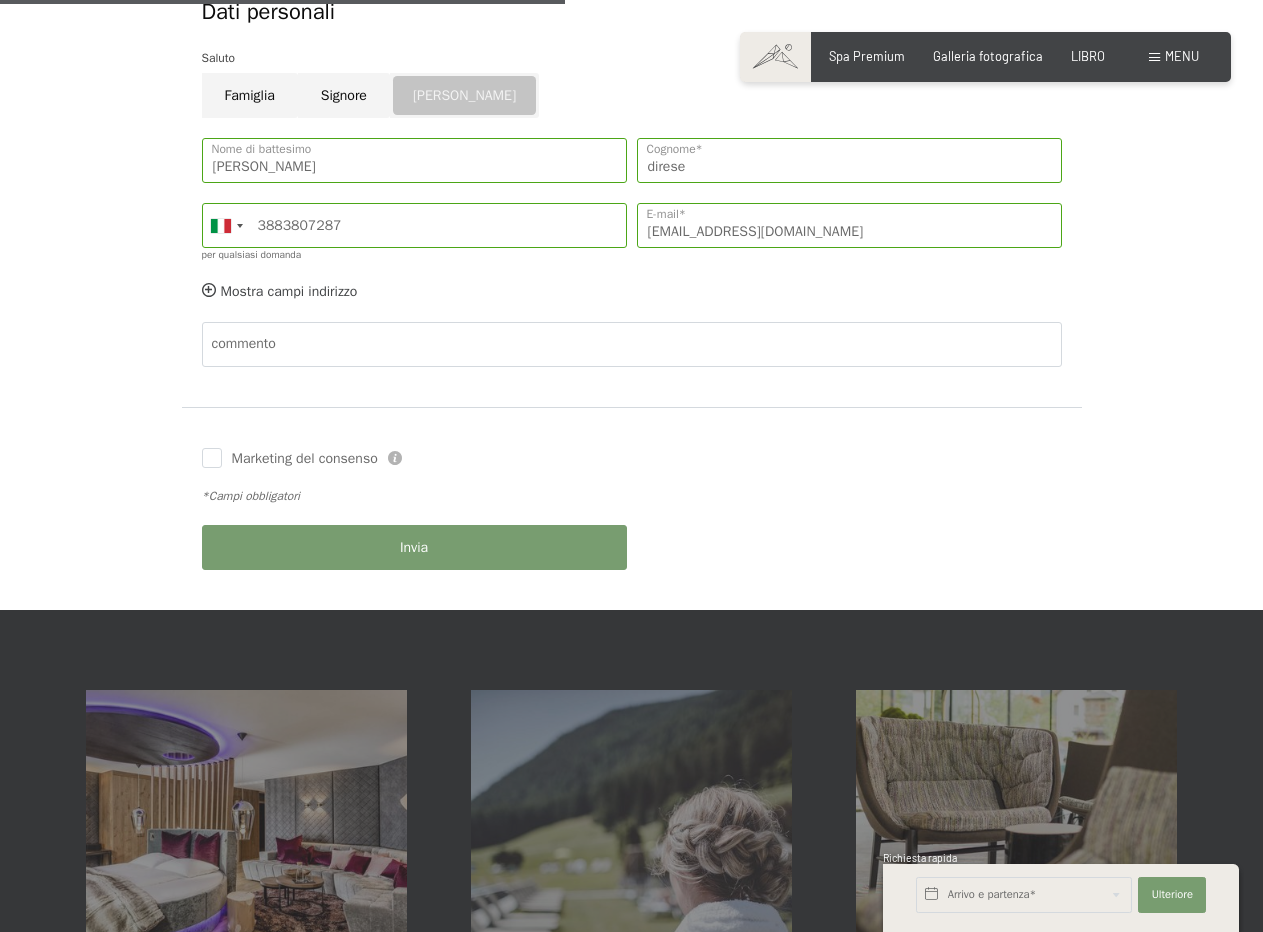 scroll, scrollTop: 700, scrollLeft: 0, axis: vertical 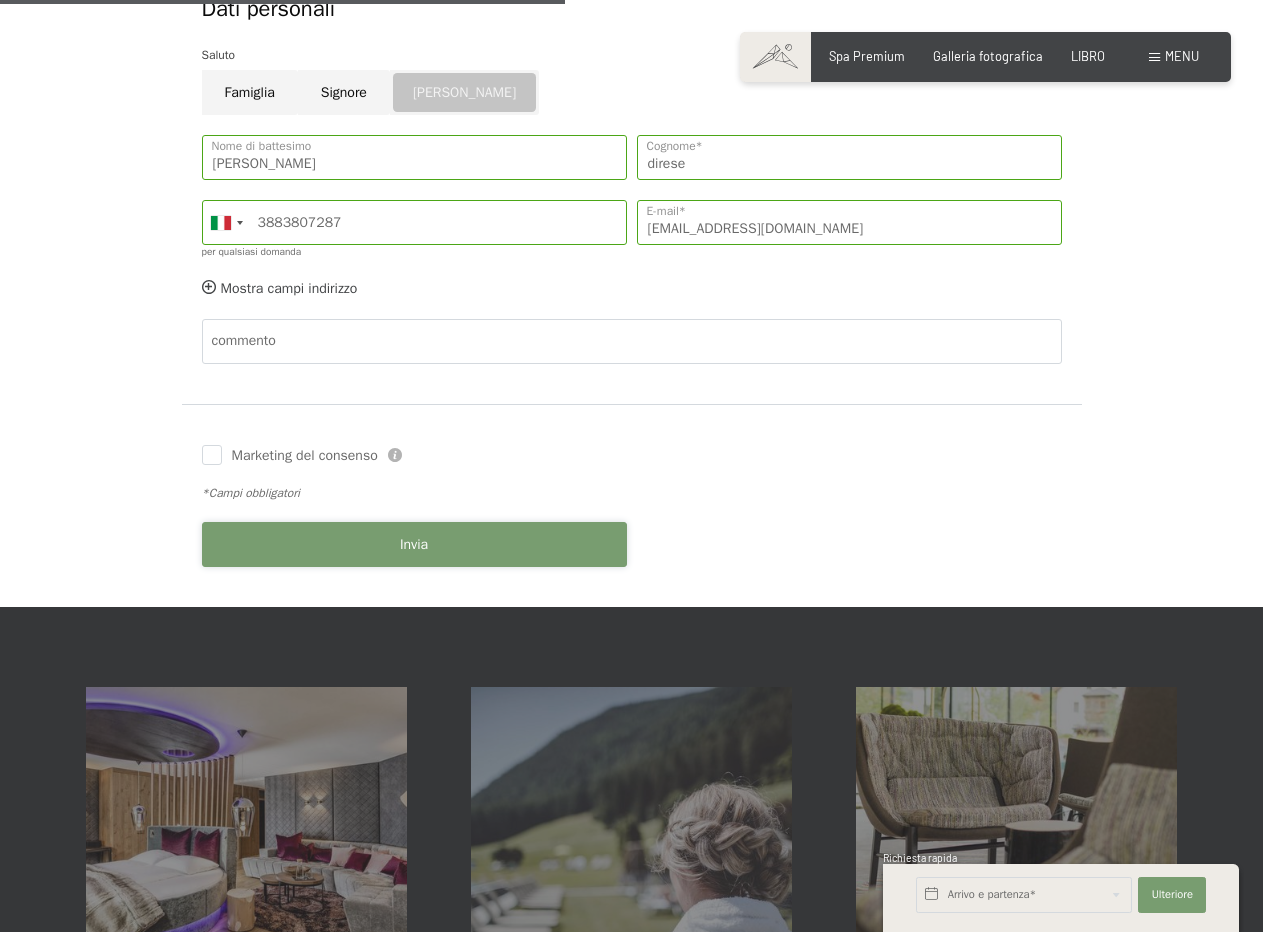click on "Invia" at bounding box center (414, 544) 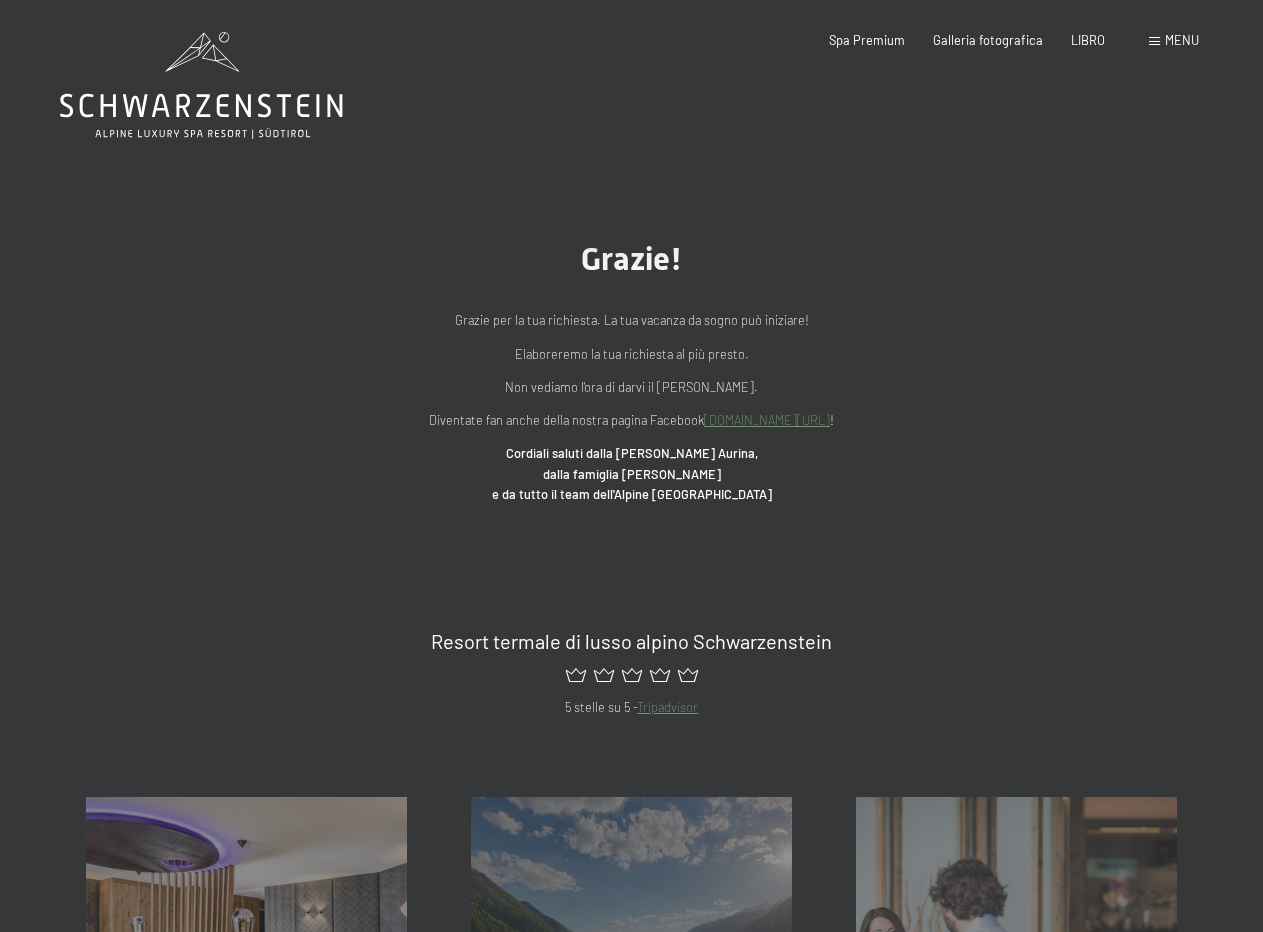 scroll, scrollTop: 0, scrollLeft: 0, axis: both 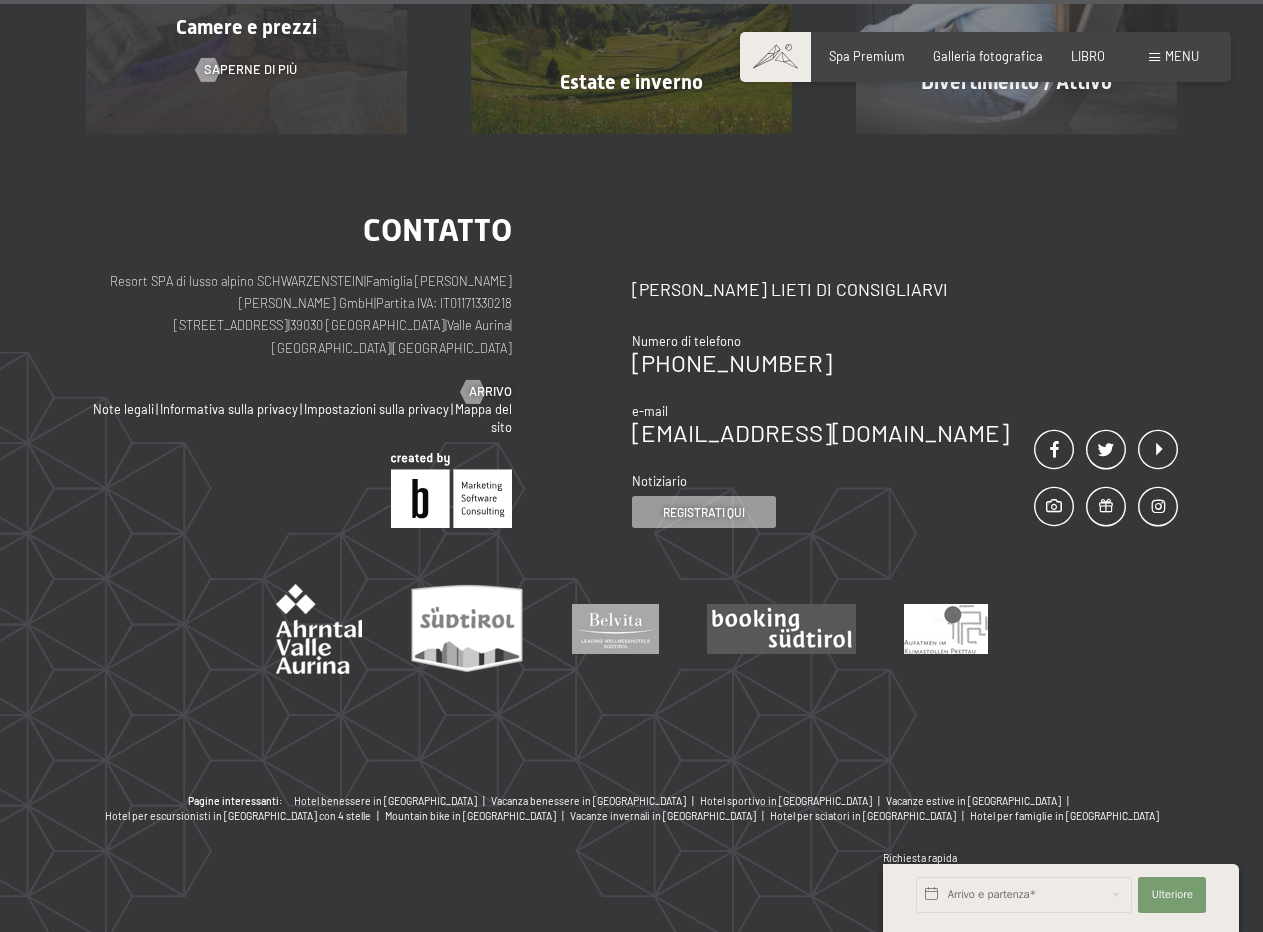 click on "Camere e prezzi           Saperne di più" at bounding box center (246, -28) 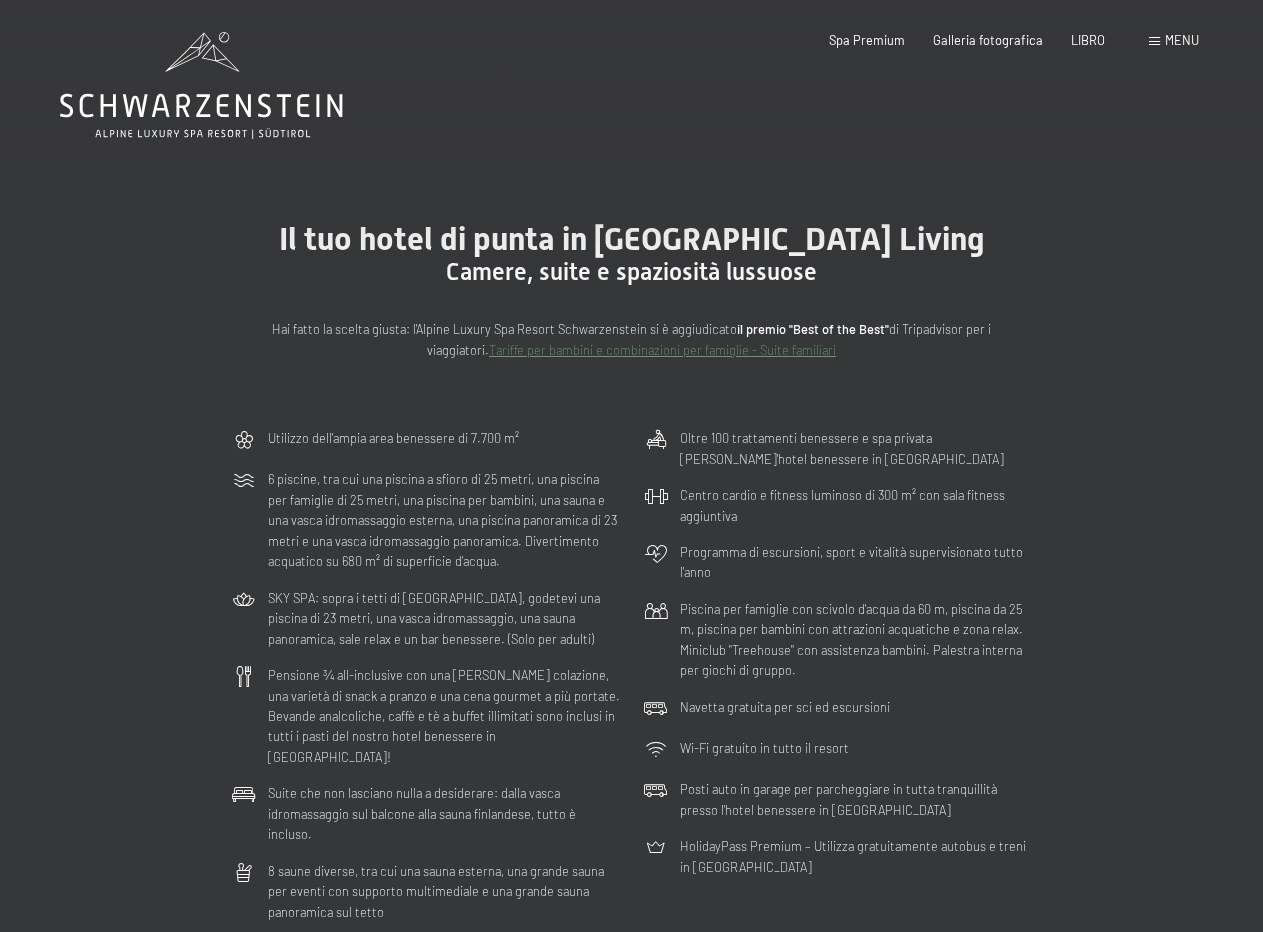 scroll, scrollTop: 0, scrollLeft: 0, axis: both 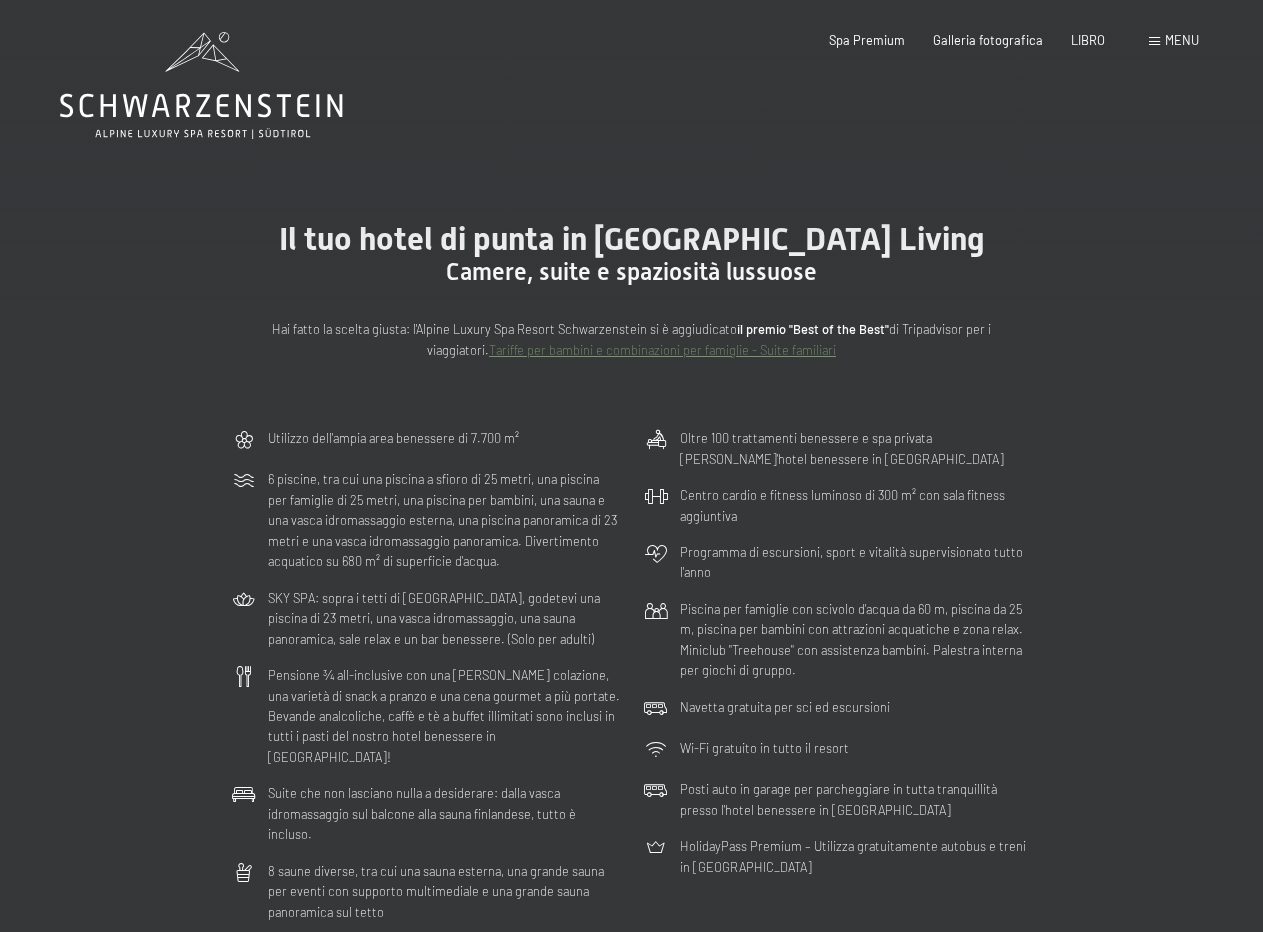 click on "menu" at bounding box center (1182, 40) 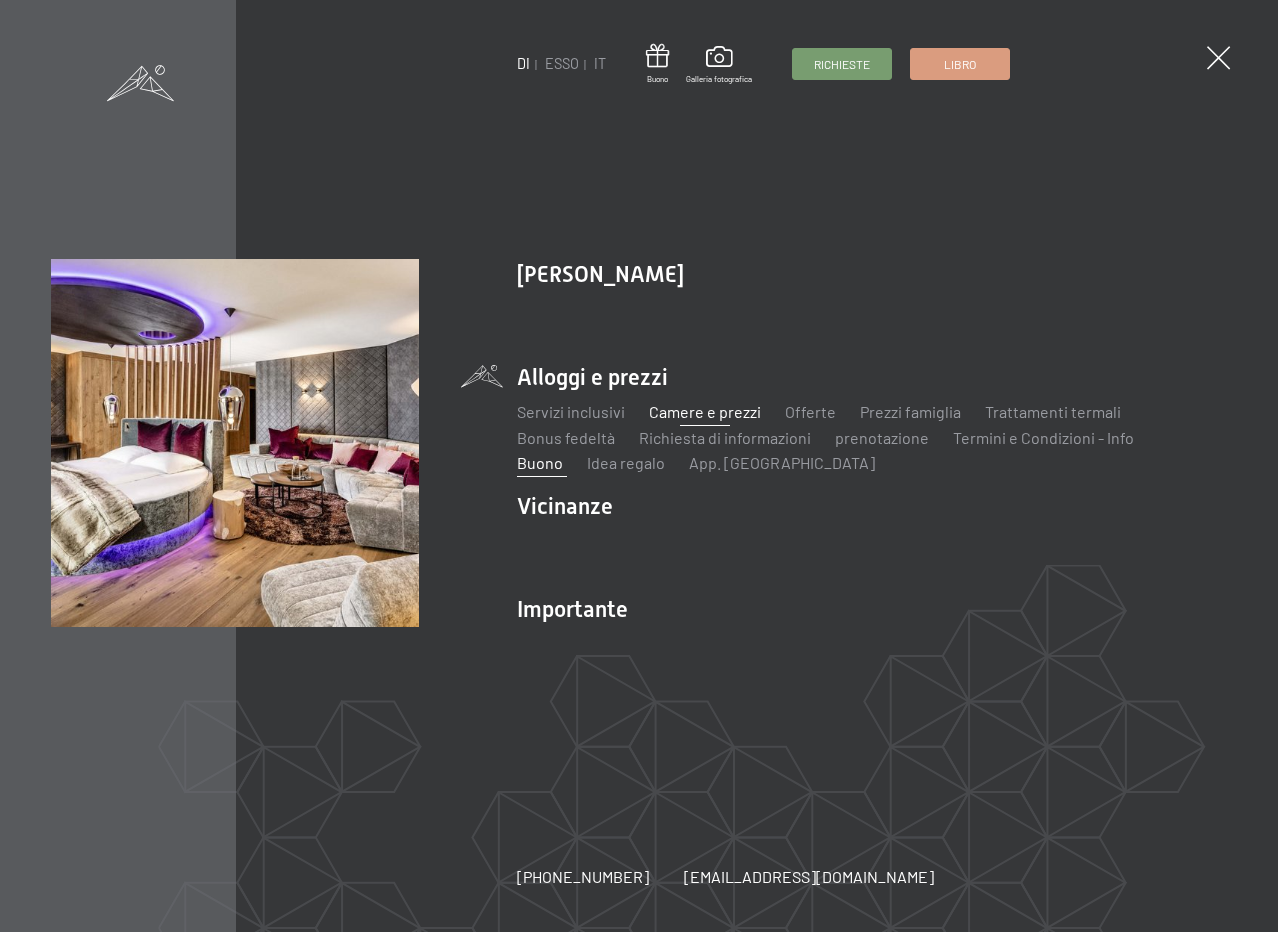 click on "Buono" at bounding box center [540, 462] 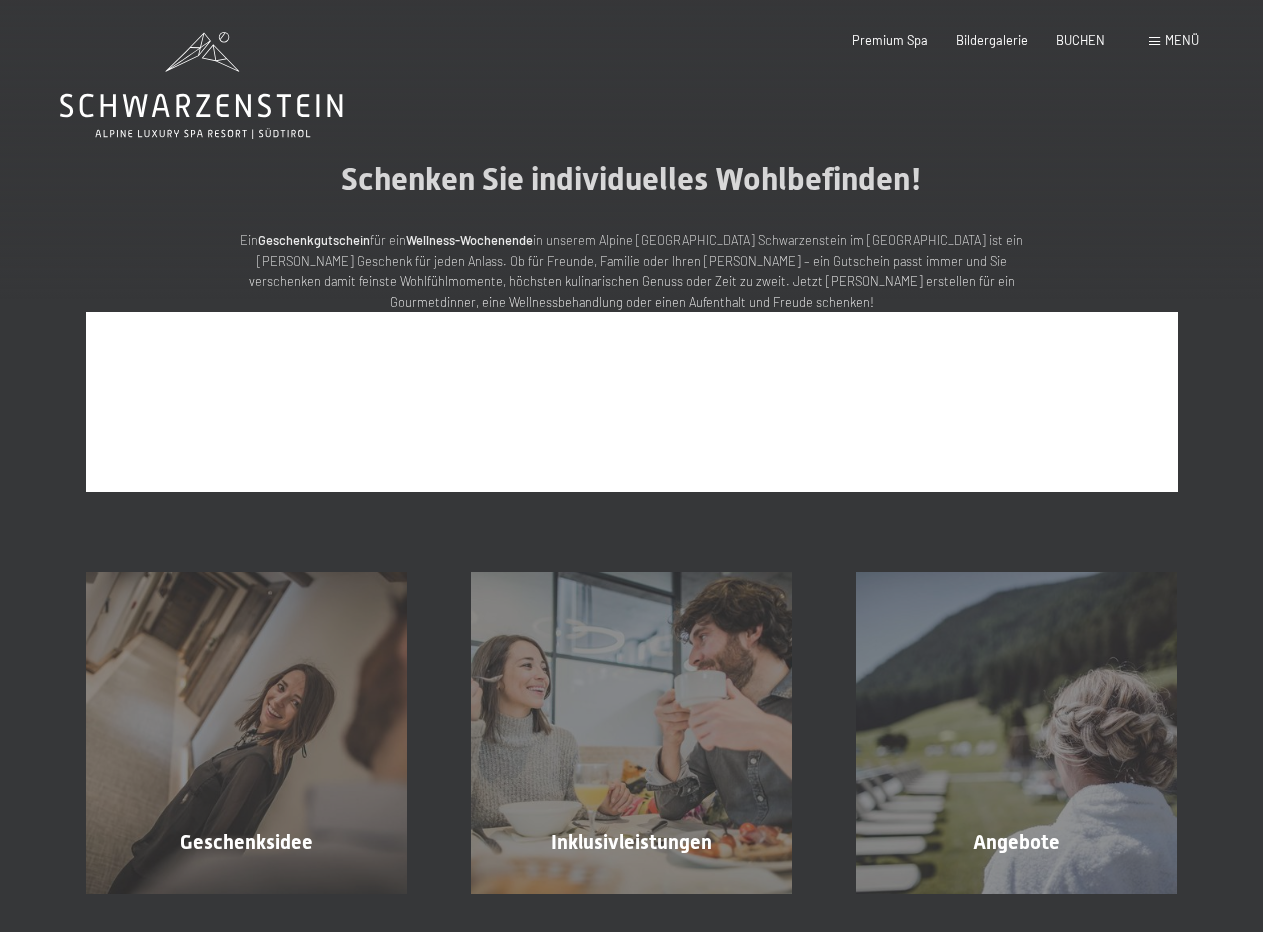 scroll, scrollTop: 0, scrollLeft: 0, axis: both 